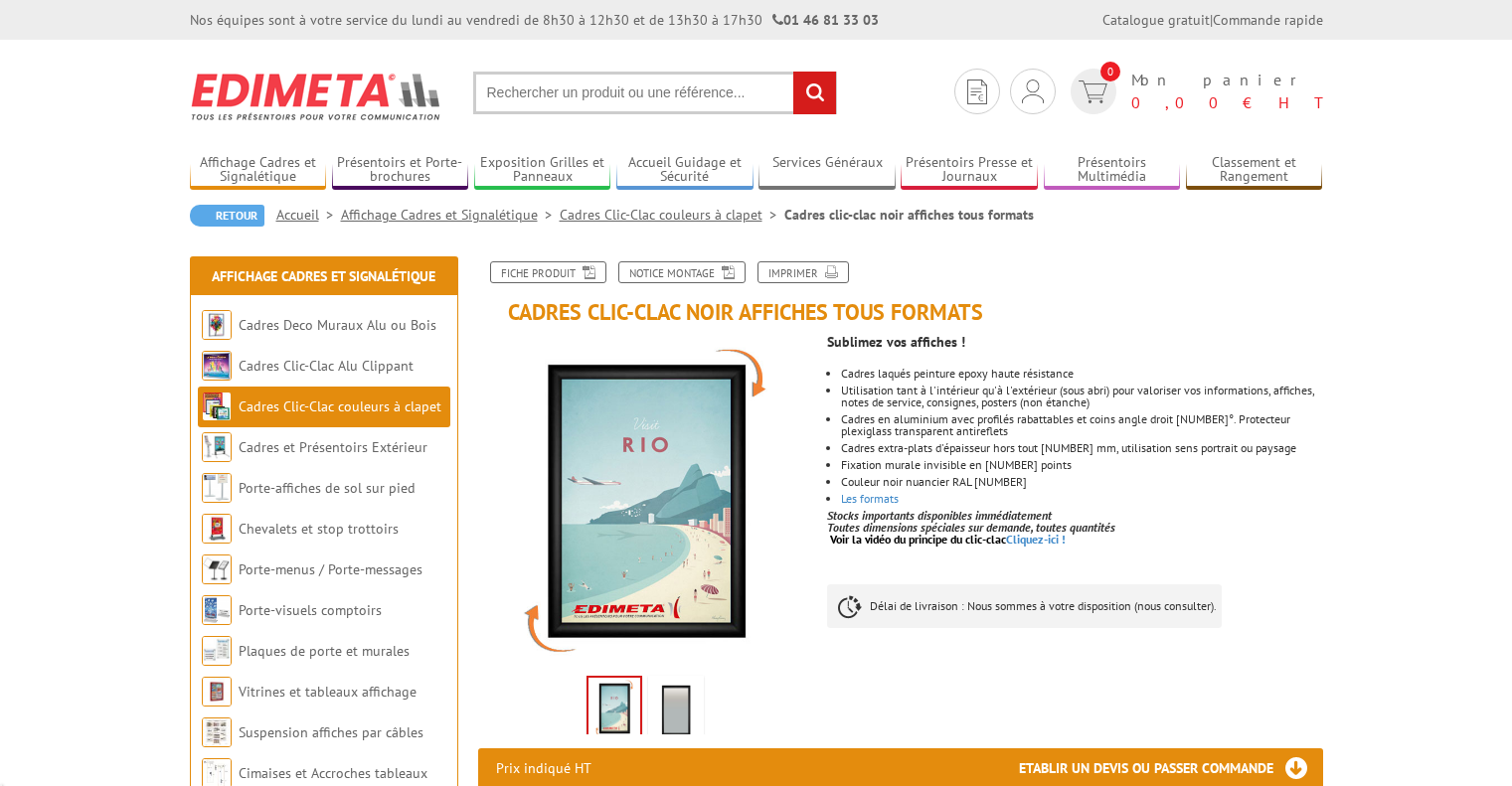 scroll, scrollTop: 0, scrollLeft: 0, axis: both 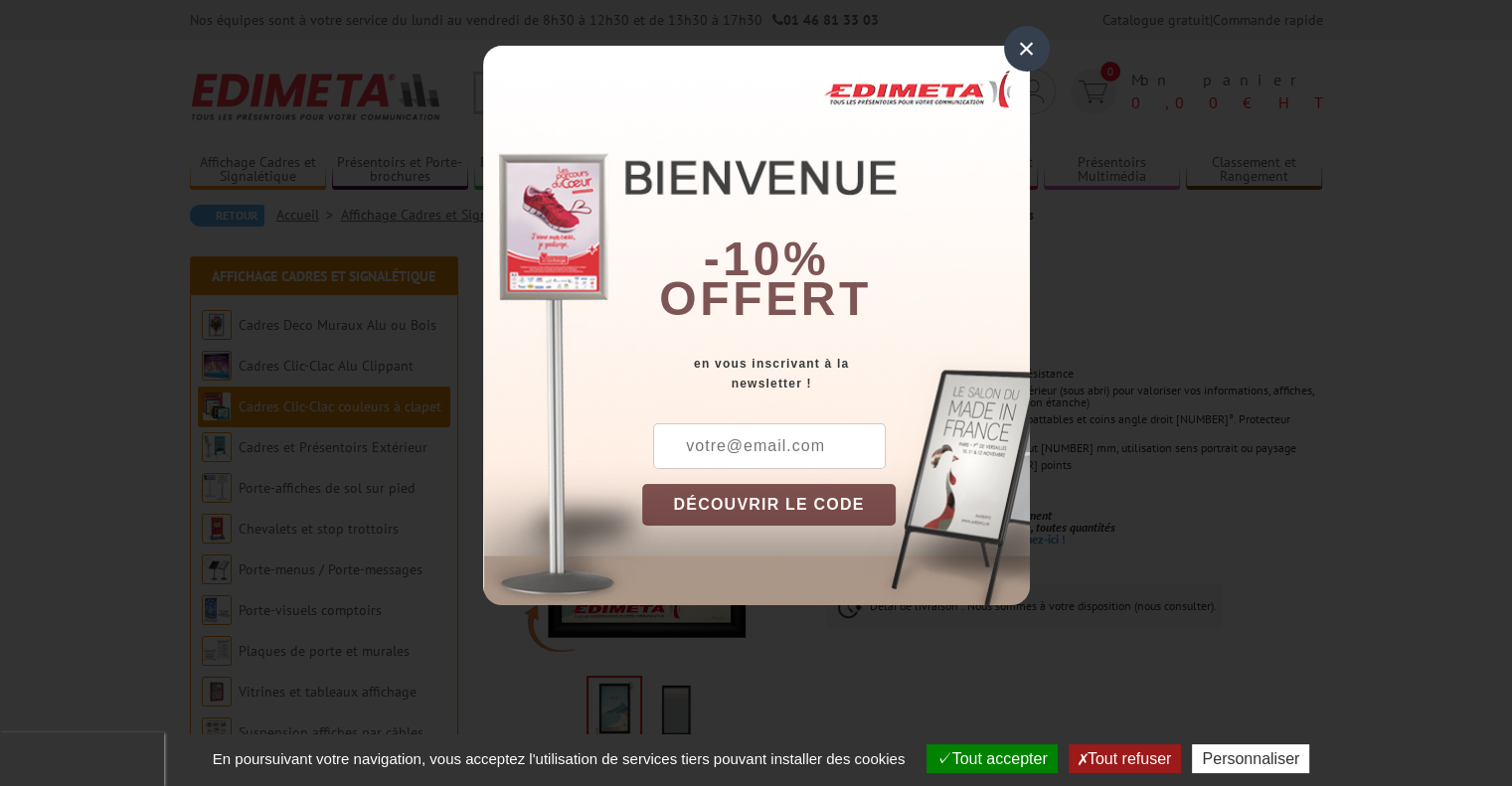 click at bounding box center [769, 446] 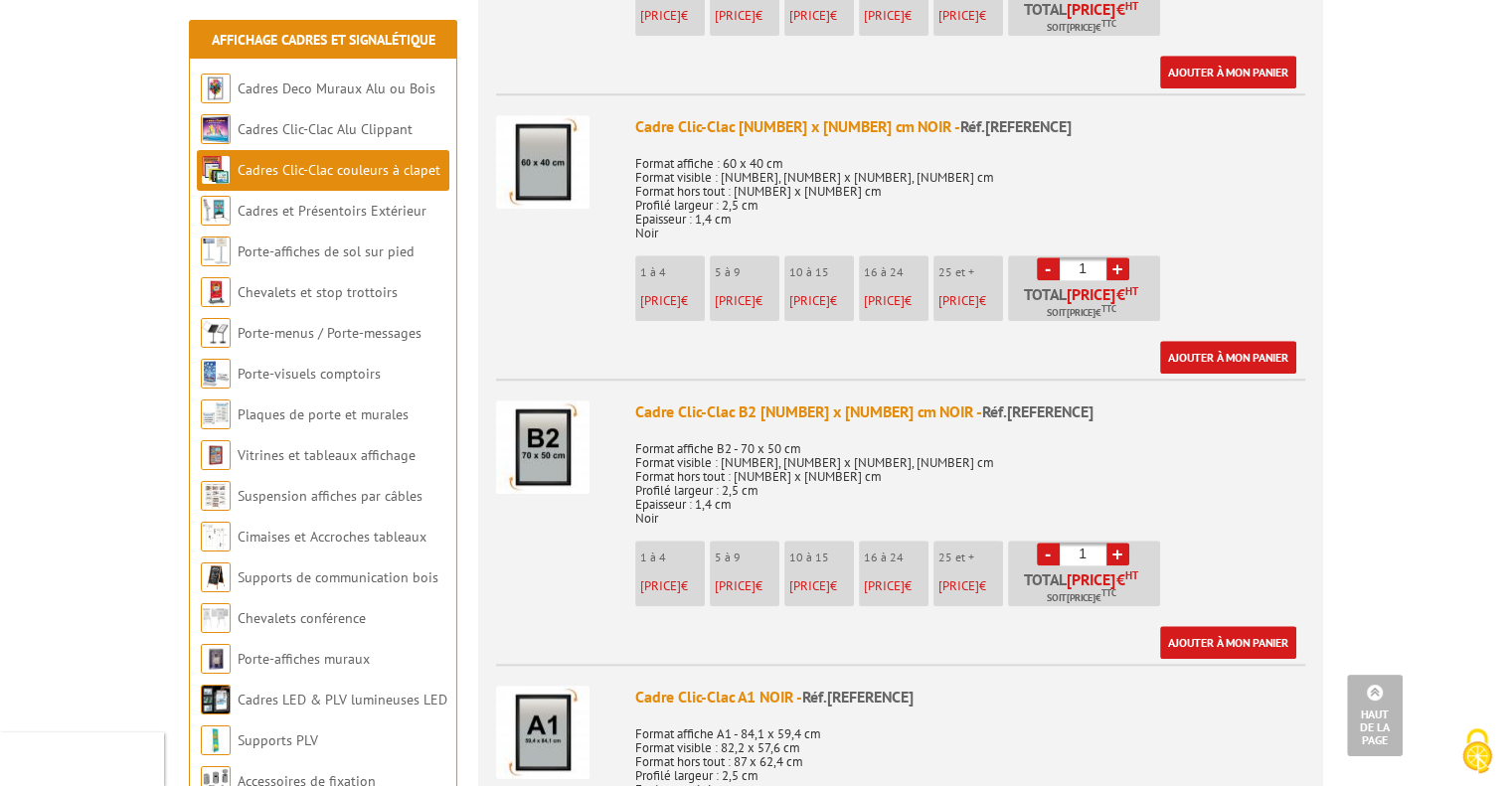 scroll, scrollTop: 2035, scrollLeft: 0, axis: vertical 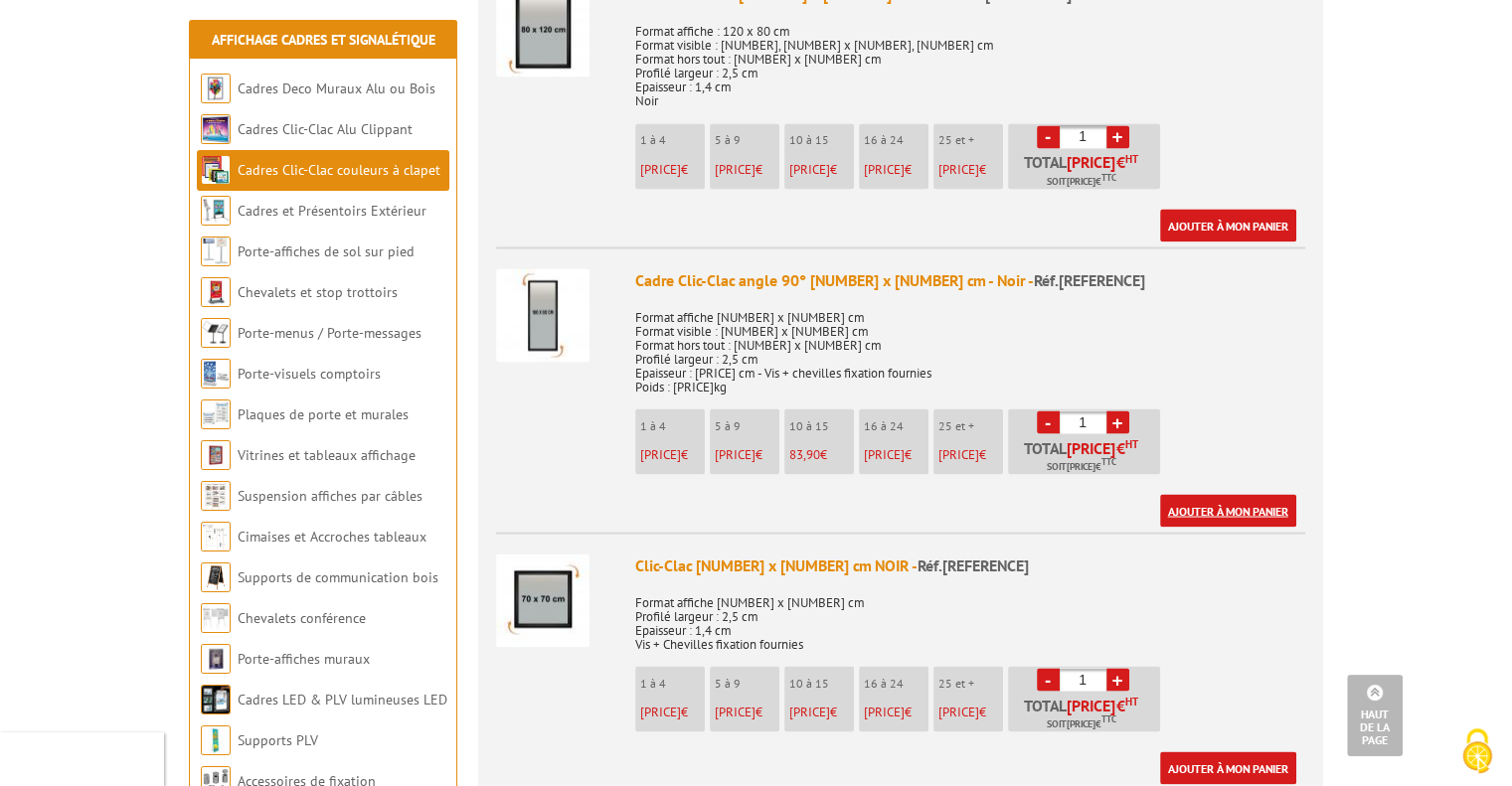 click on "Ajouter à mon panier" at bounding box center [1228, 510] 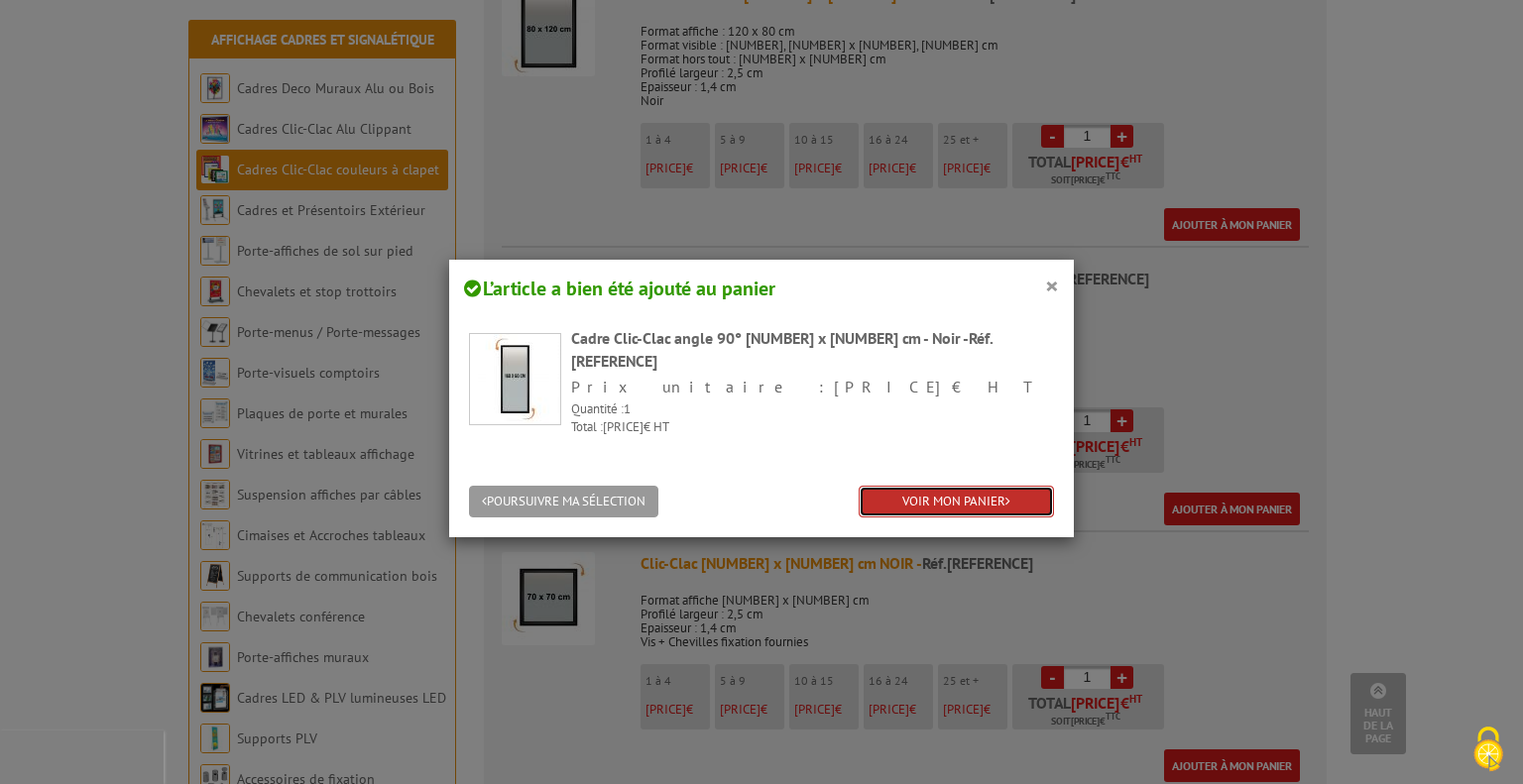 click on "VOIR MON PANIER" at bounding box center [956, 502] 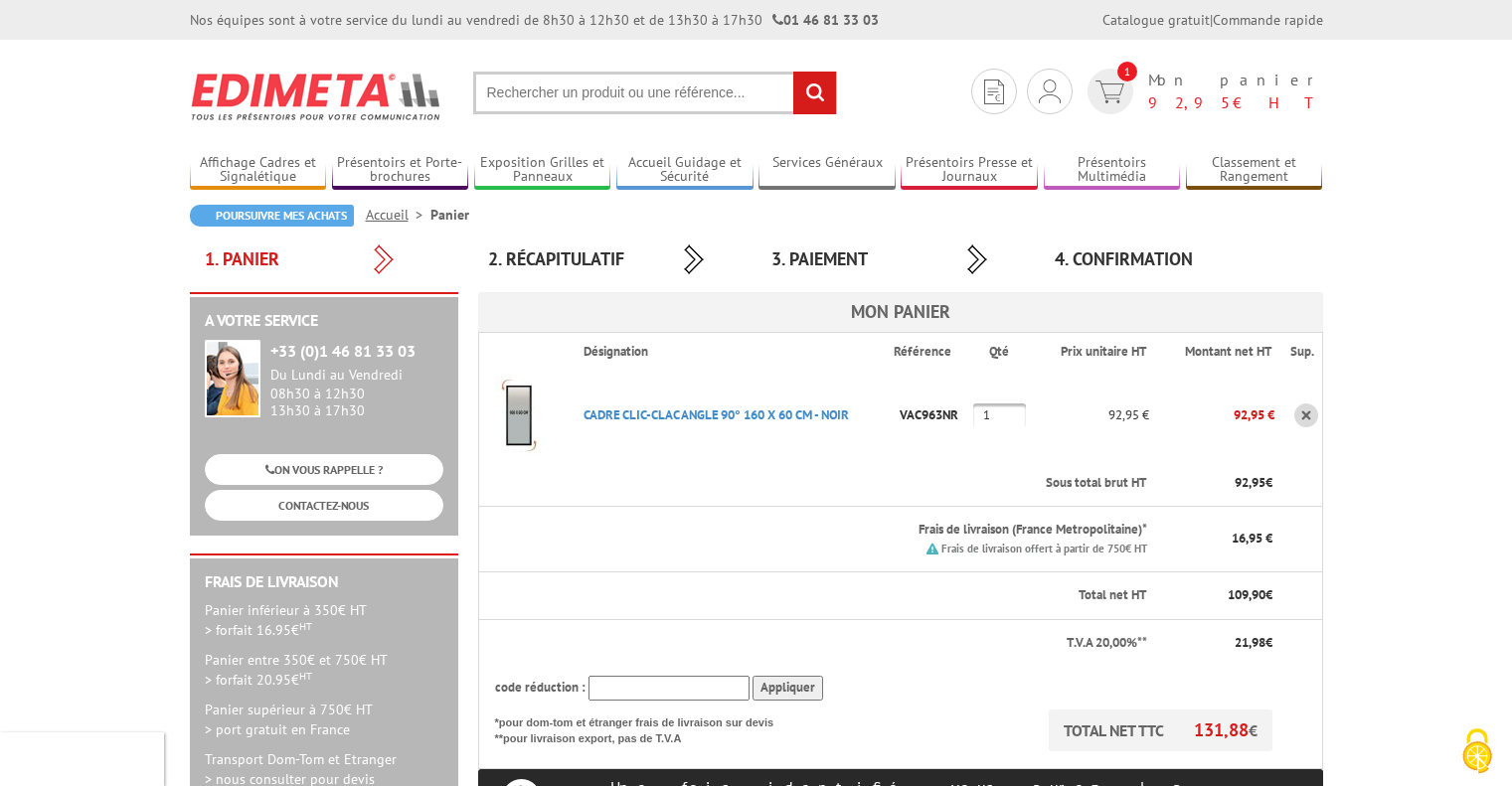 scroll, scrollTop: 0, scrollLeft: 0, axis: both 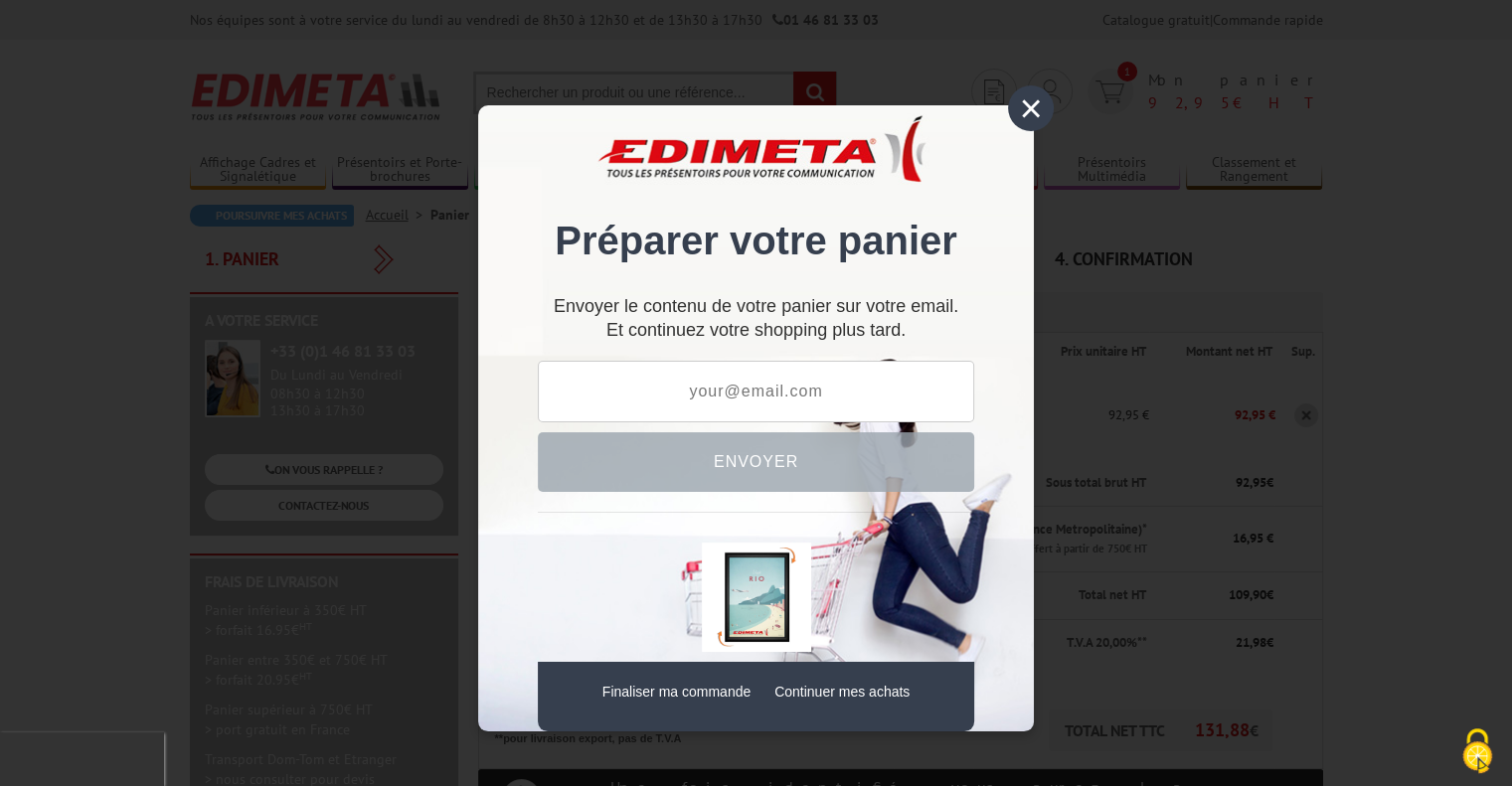 click on "×" at bounding box center [1031, 108] 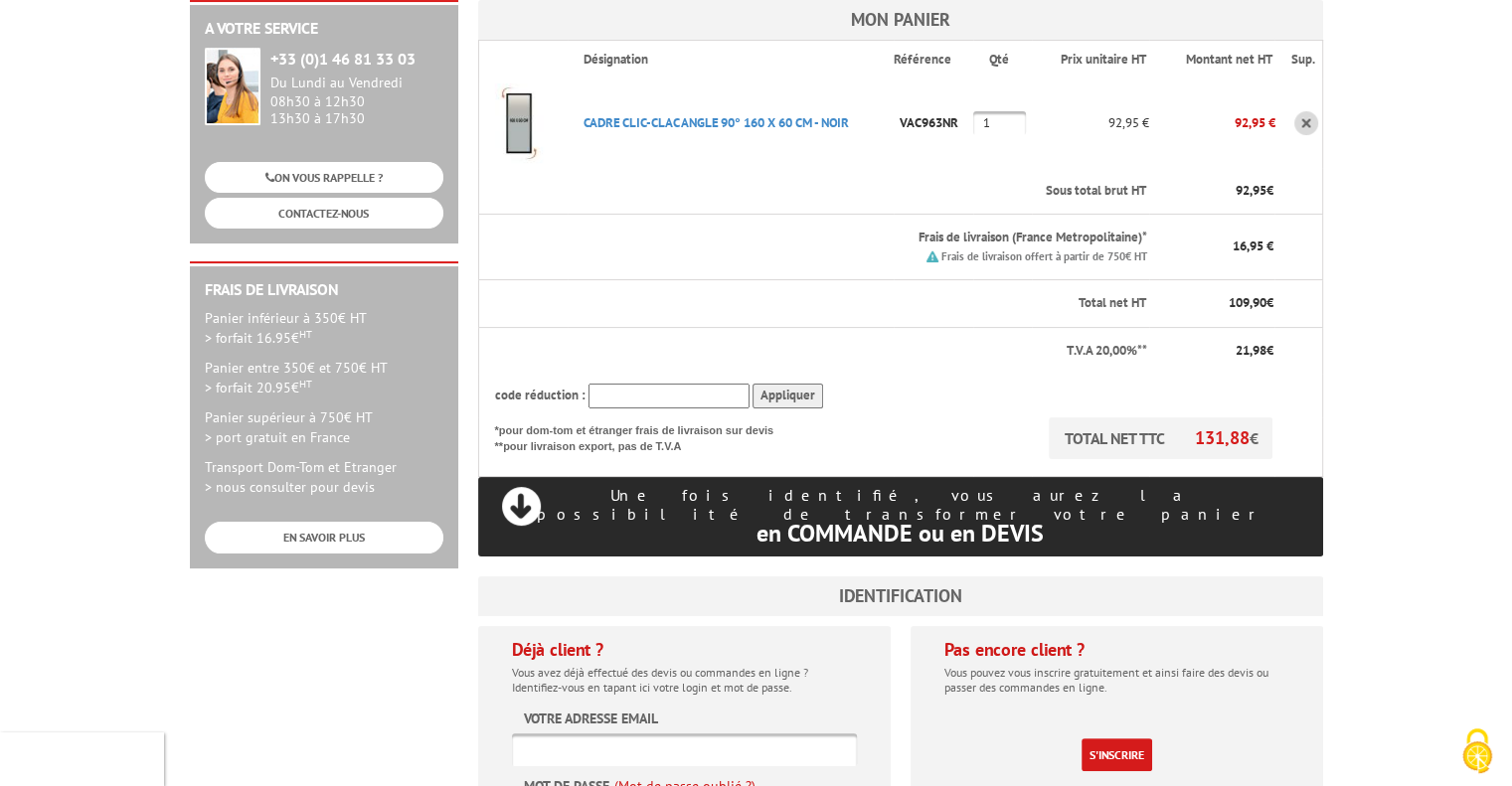 scroll, scrollTop: 293, scrollLeft: 0, axis: vertical 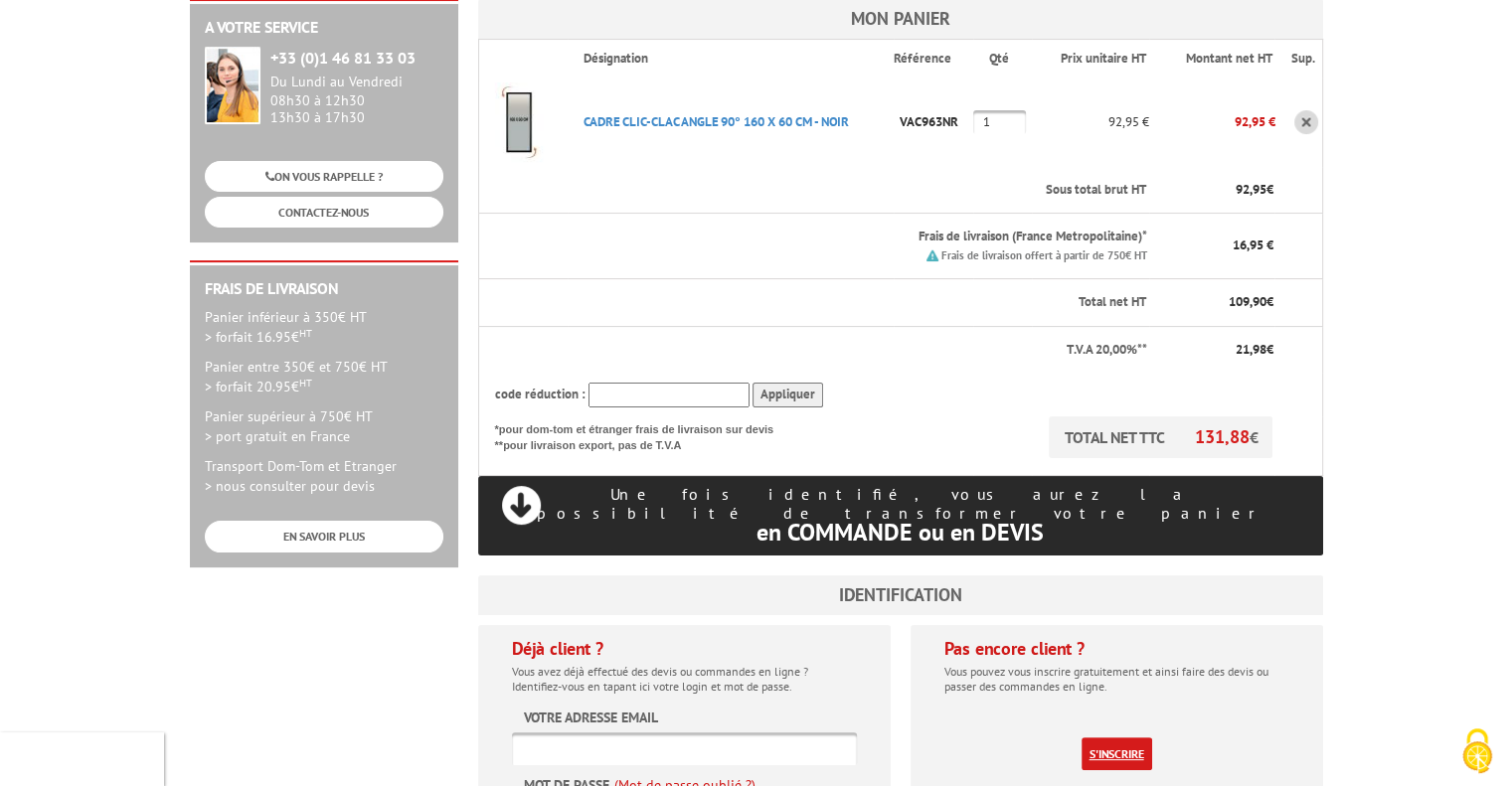 click on "S'inscrire" at bounding box center [1116, 753] 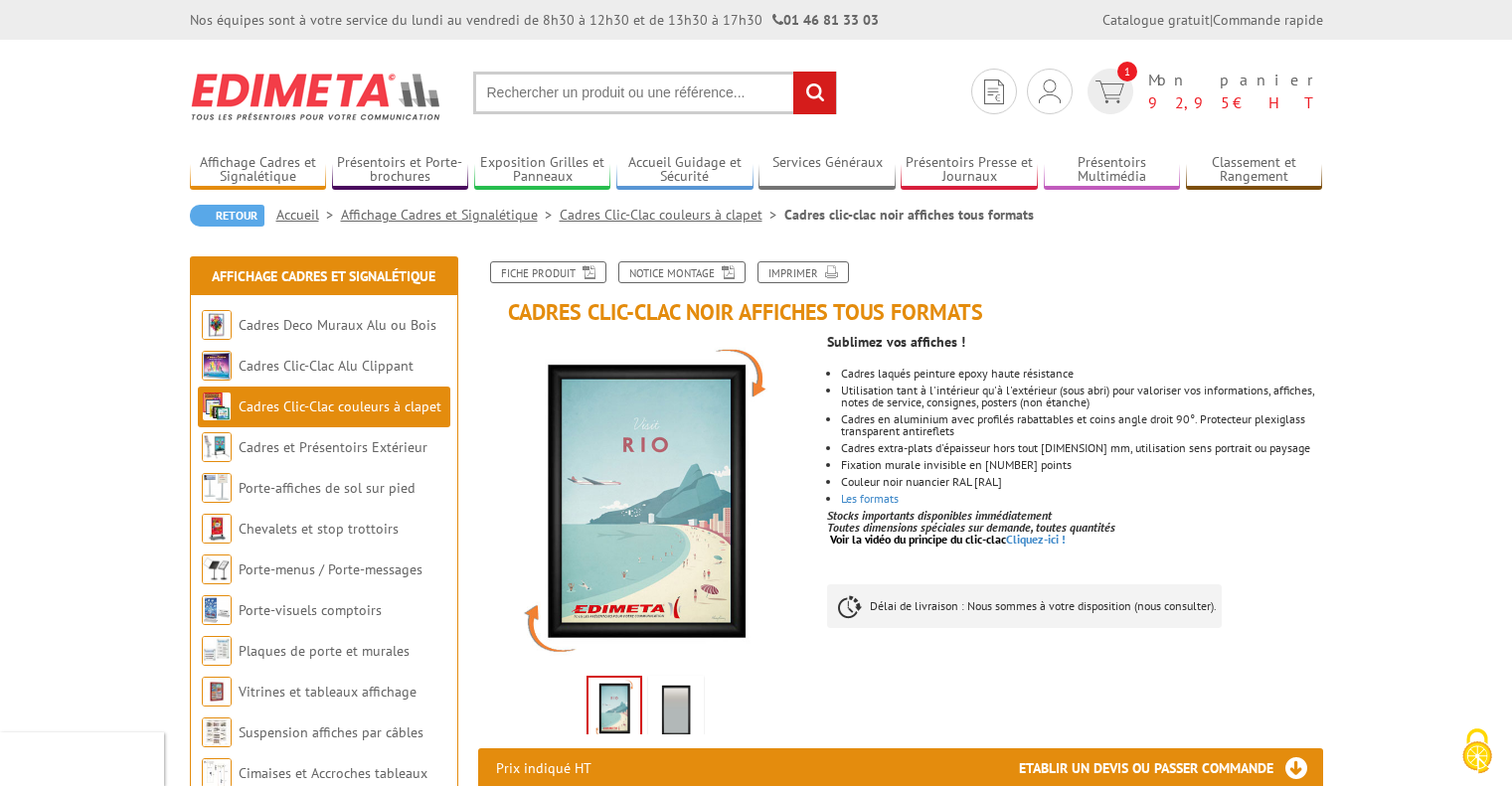 scroll, scrollTop: 0, scrollLeft: 0, axis: both 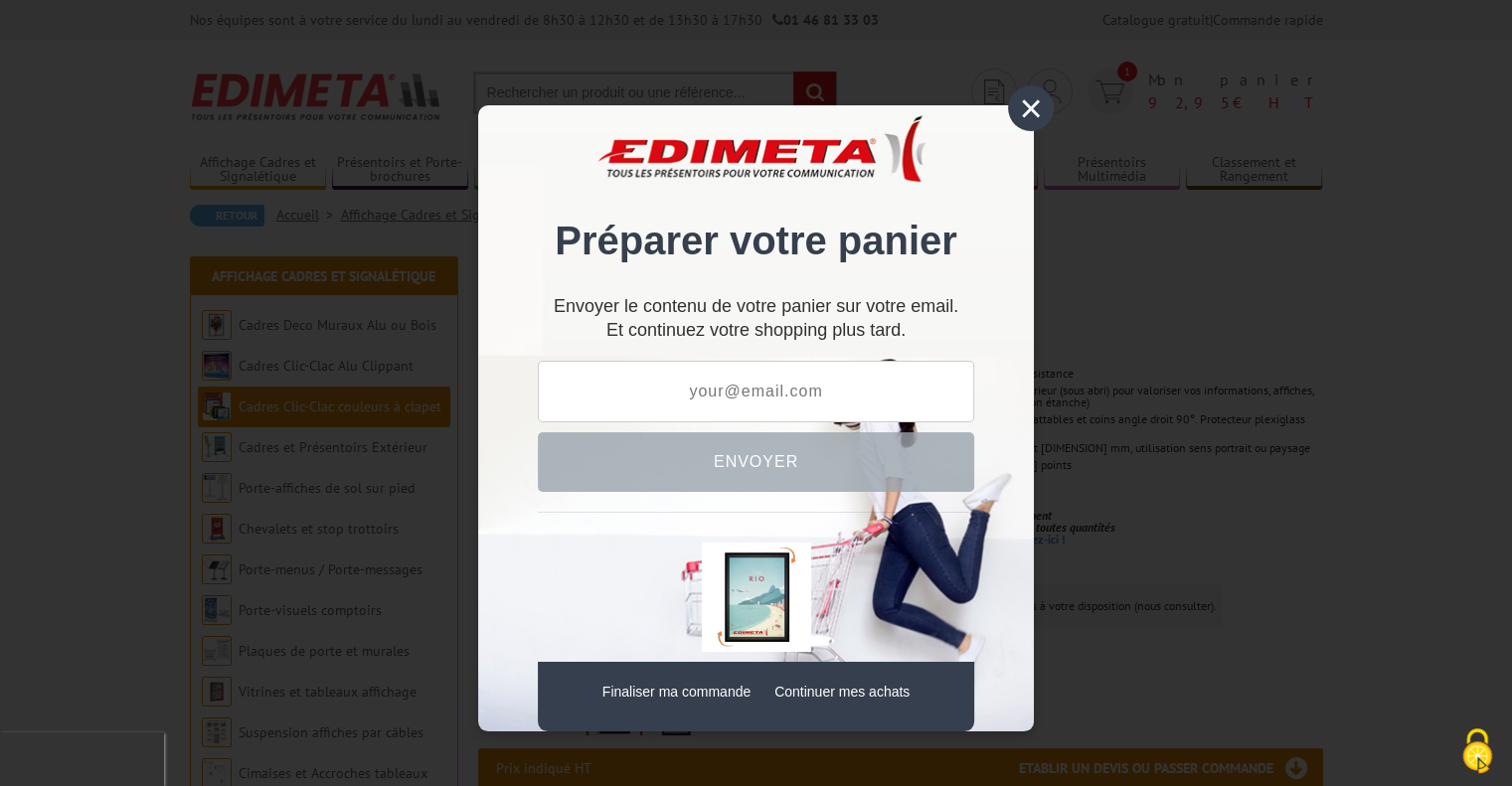 click on "×" at bounding box center [1031, 108] 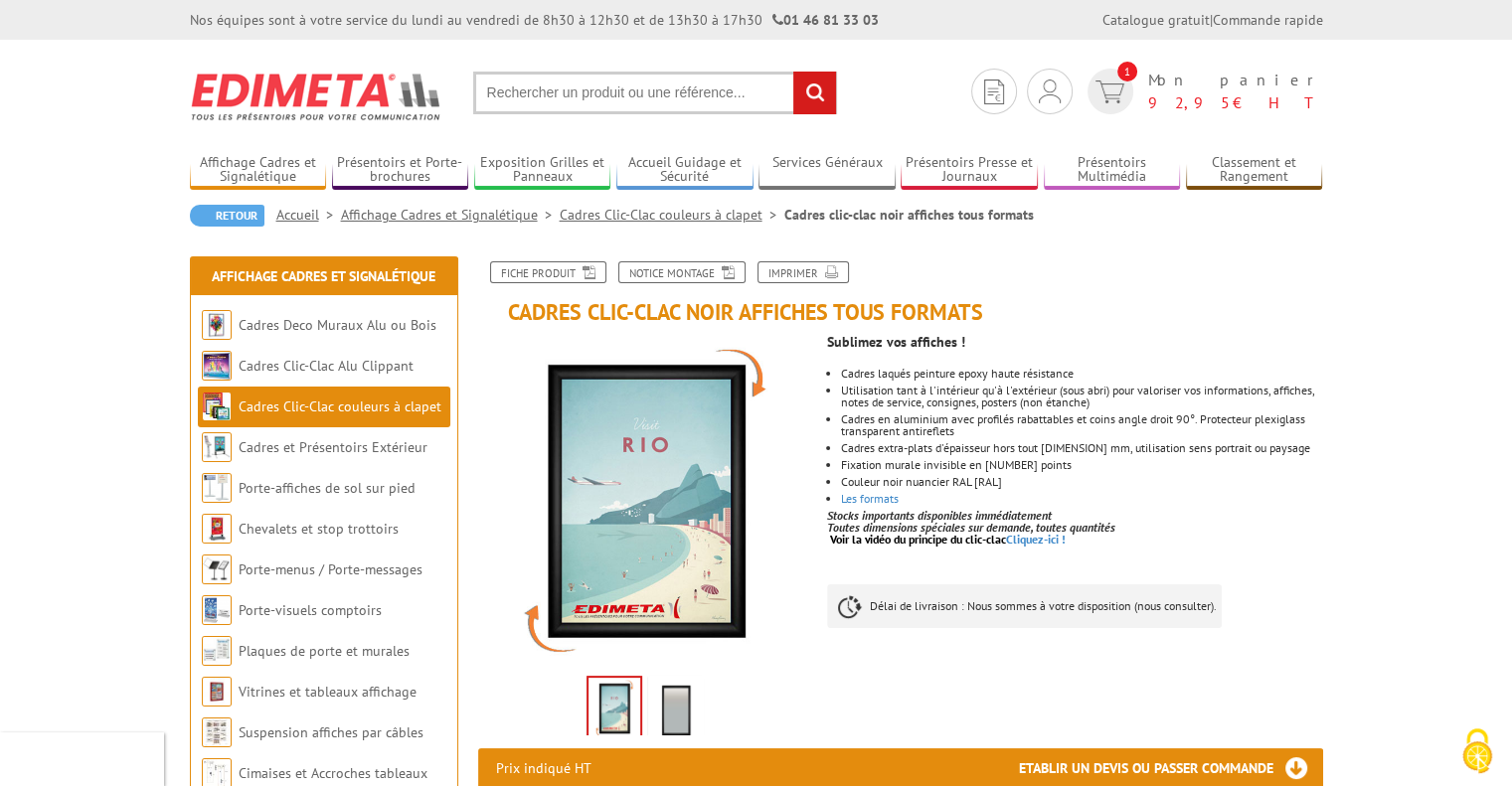 click at bounding box center [614, 708] 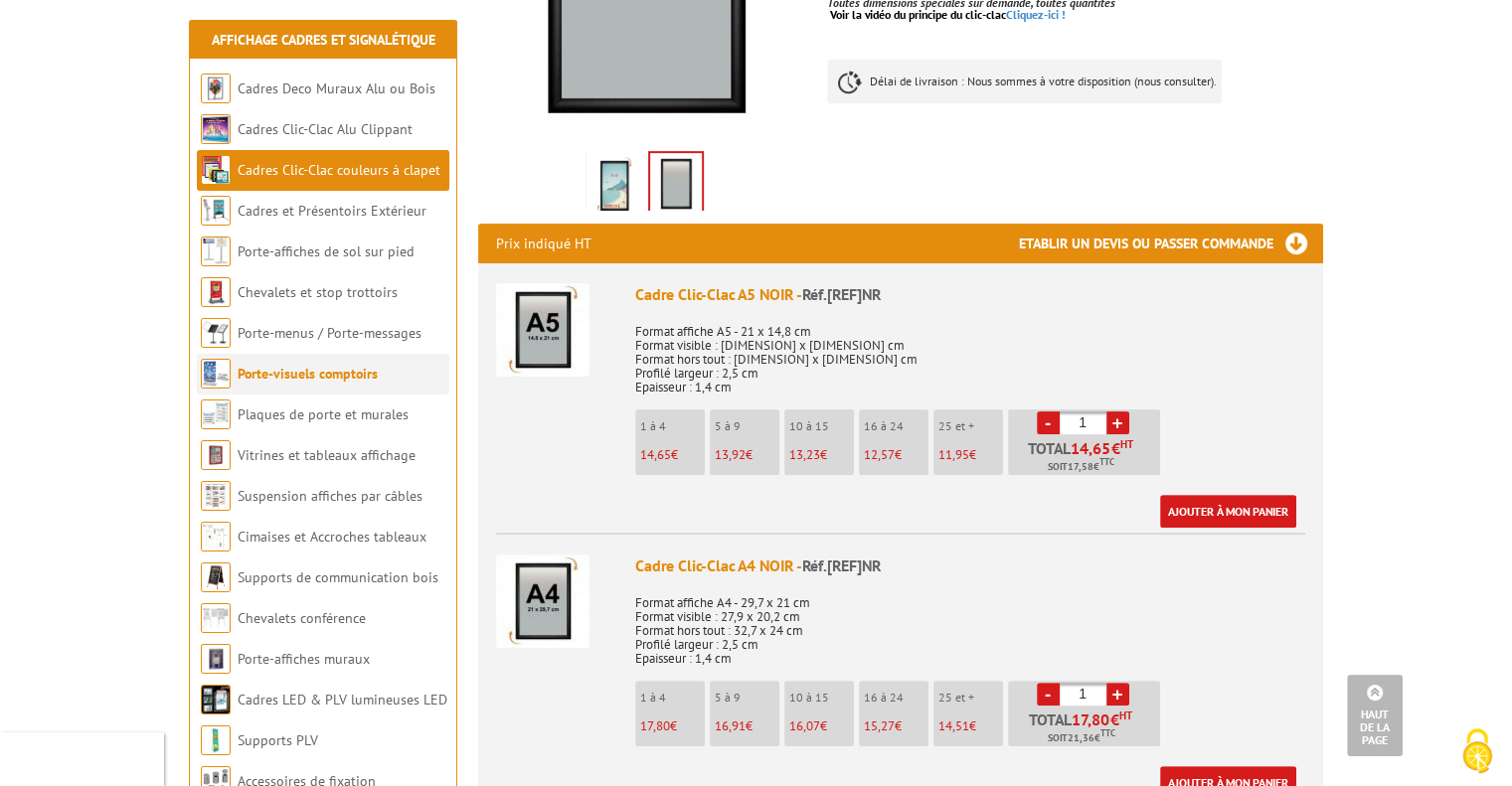 scroll, scrollTop: 521, scrollLeft: 0, axis: vertical 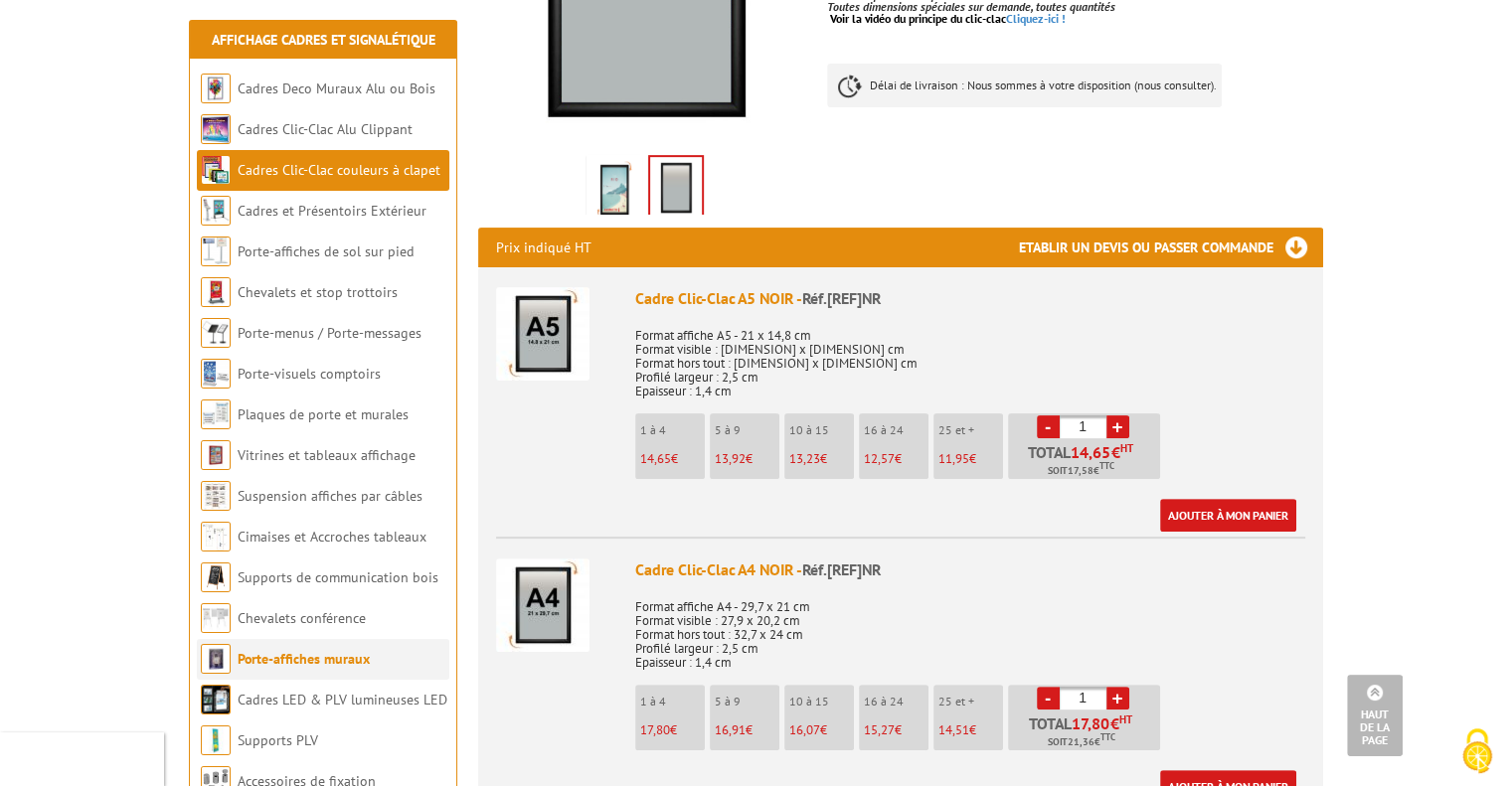 click on "Porte-affiches muraux" at bounding box center [303, 659] 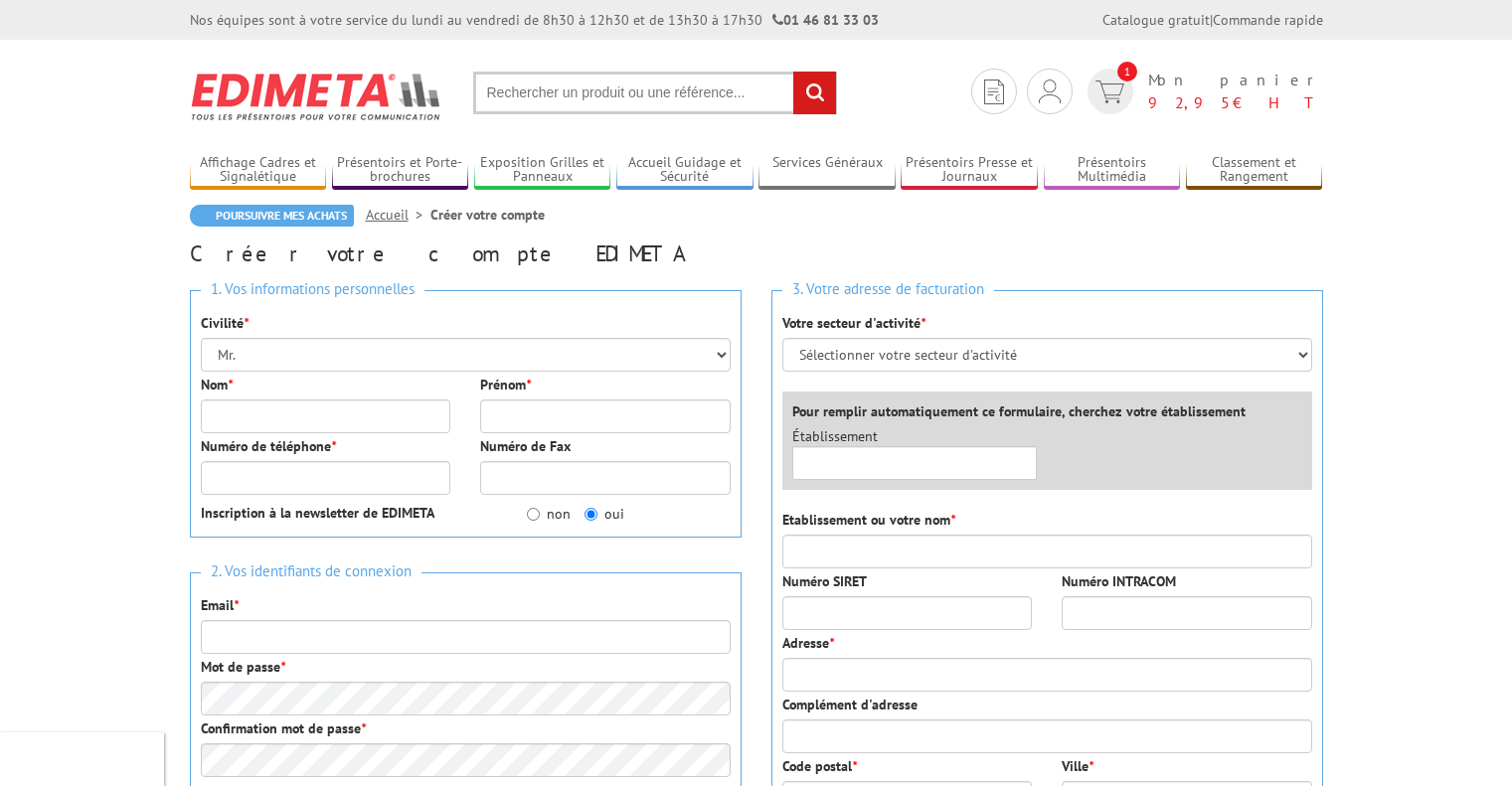 scroll, scrollTop: 0, scrollLeft: 0, axis: both 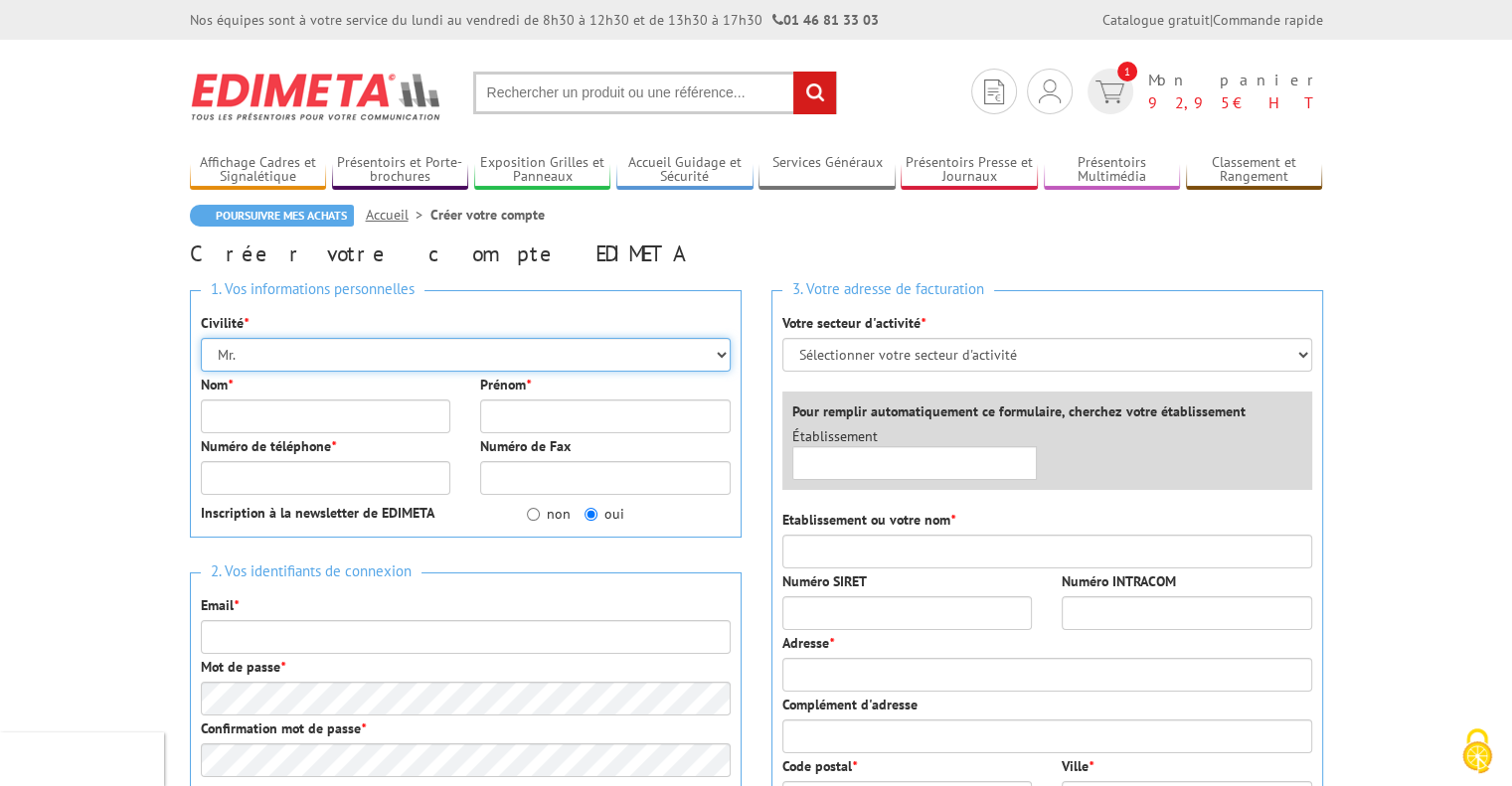 click on "Mr.
Mme.
Mlle." at bounding box center (465, 355) 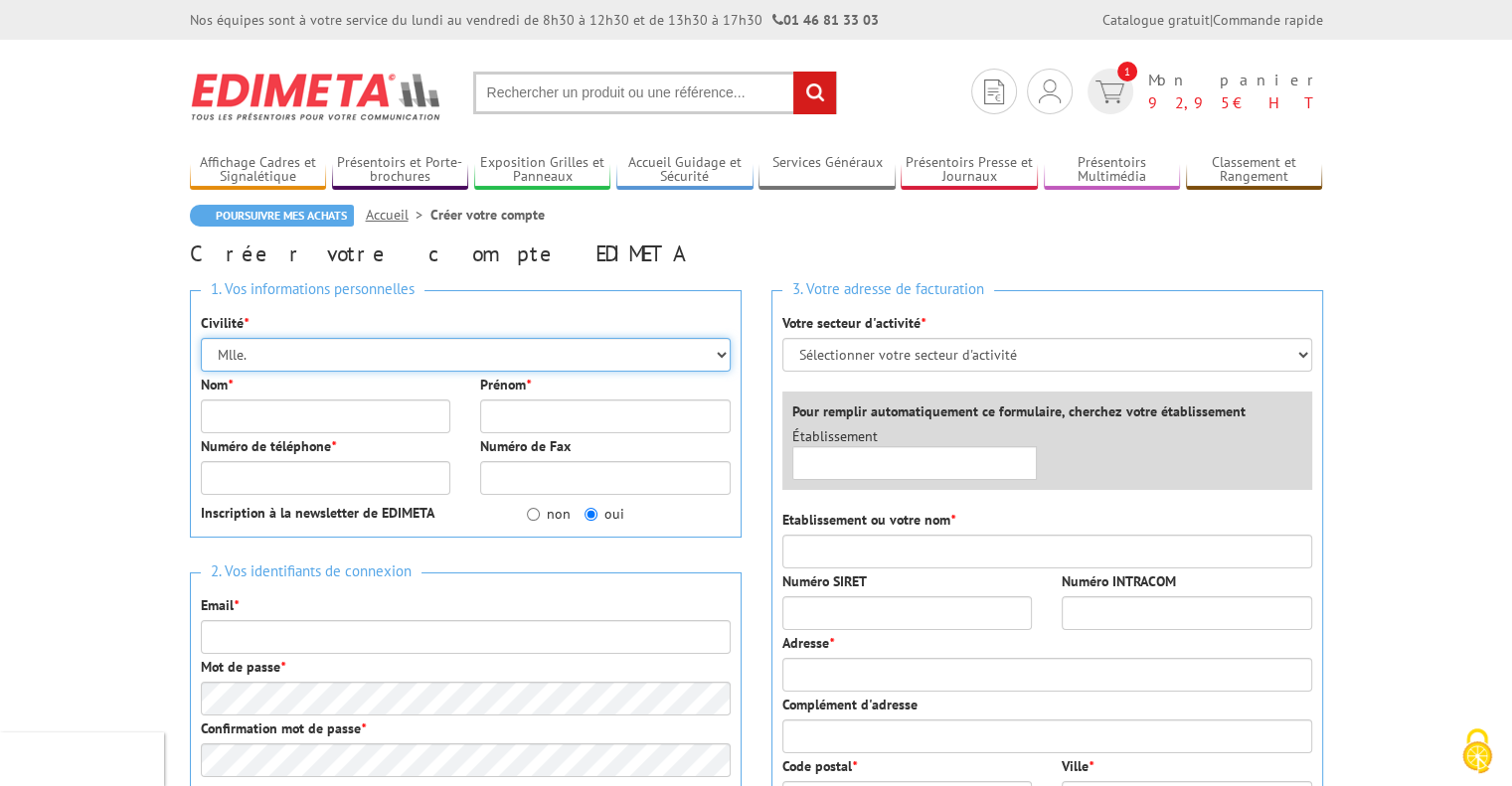click on "Mr.
Mme.
Mlle." at bounding box center [465, 355] 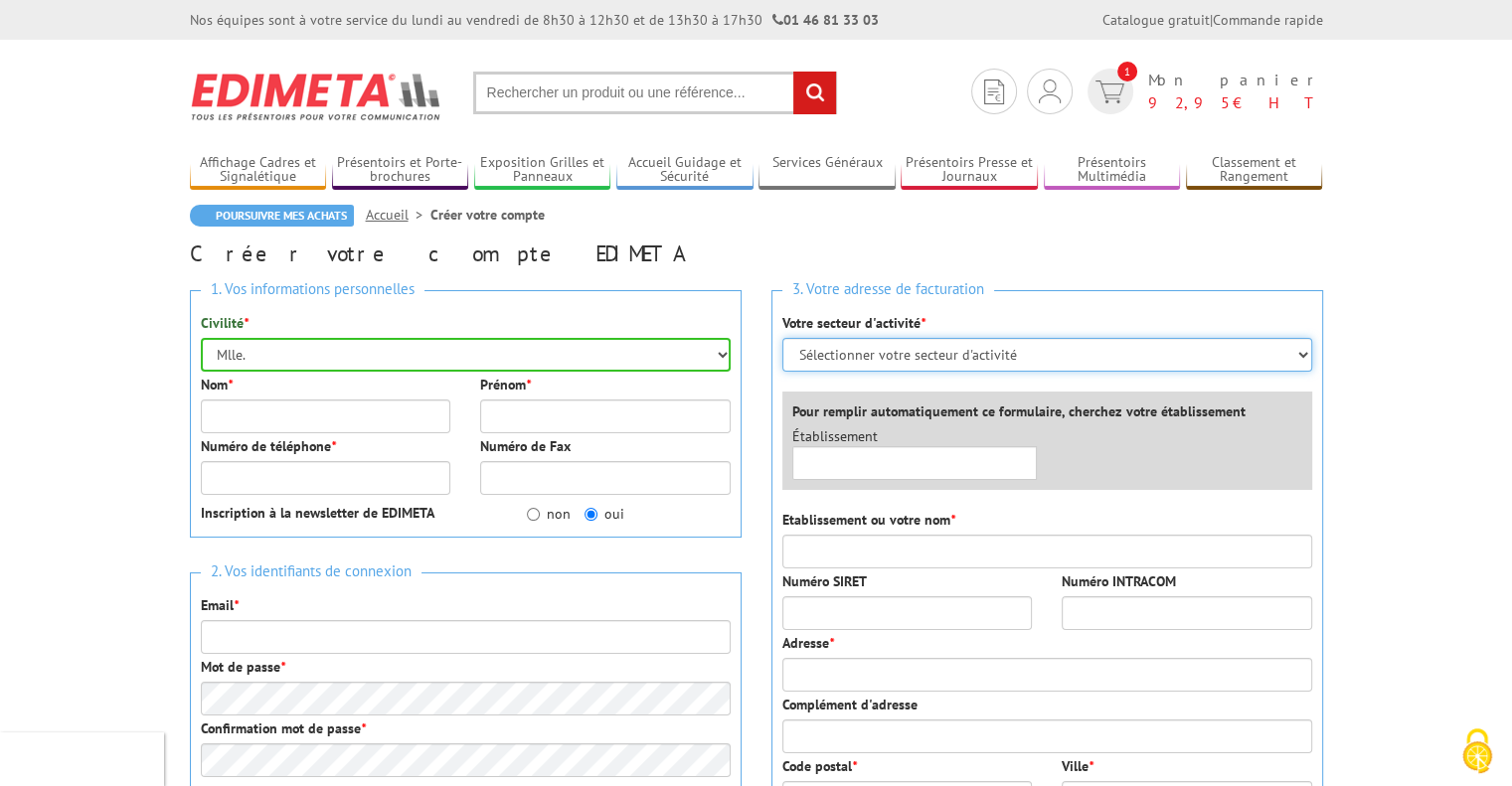 click on "Sélectionner votre secteur d'activité
Administrations et collectivités
Magasins et commerces
Entreprises du secteur privé
Comités d'entreprises" at bounding box center (1047, 355) 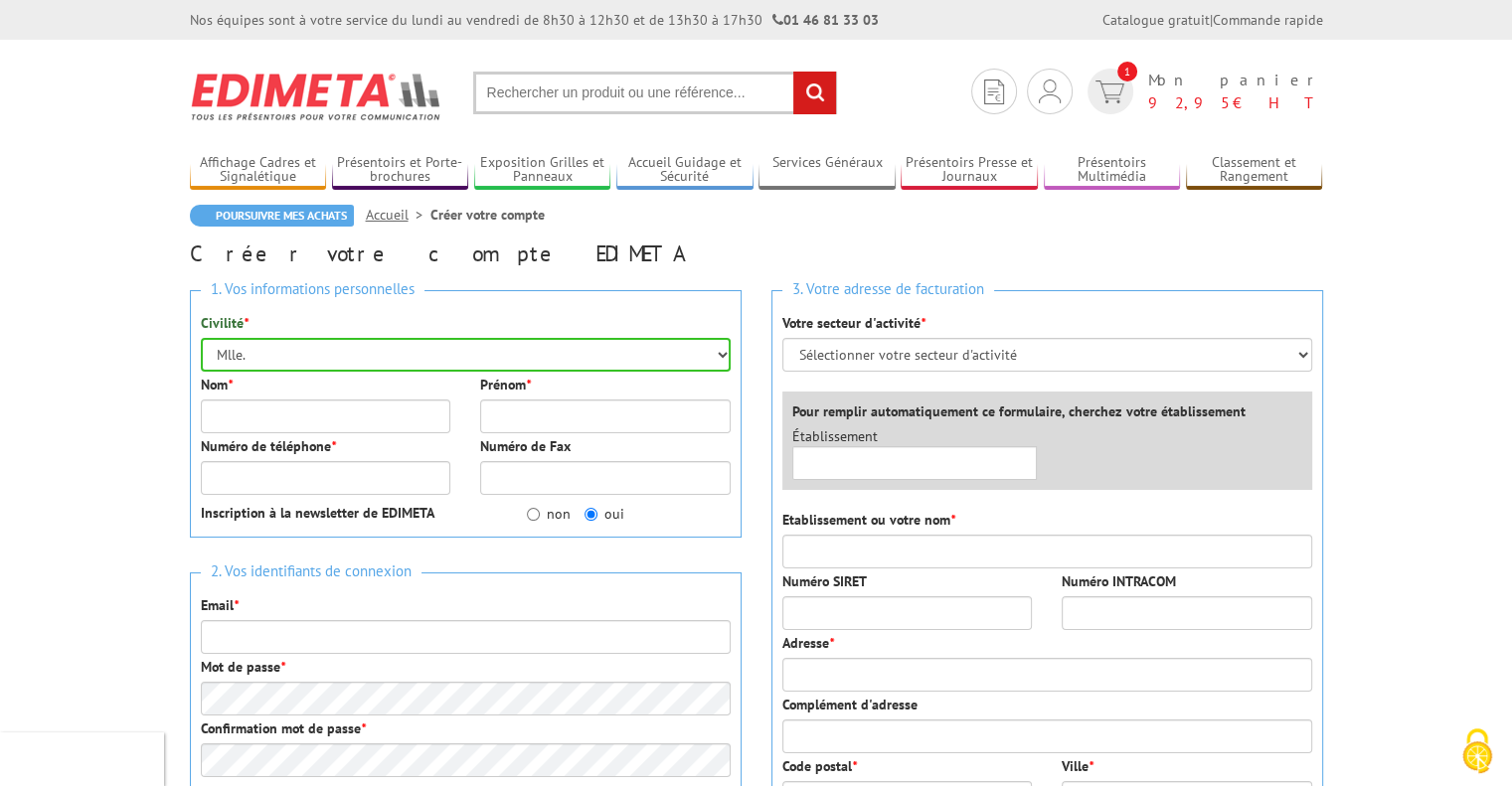 click on "Nos équipes sont à votre service du lundi au vendredi de 8h30 à 12h30 et de 13h30 à 17h30    01 46 81 33 03
Catalogue gratuit  |
Commande rapide
Je me connecte
Nouveau client ? Inscrivez-vous
1
Mon panier
92,95
€ HT" at bounding box center [756, 844] 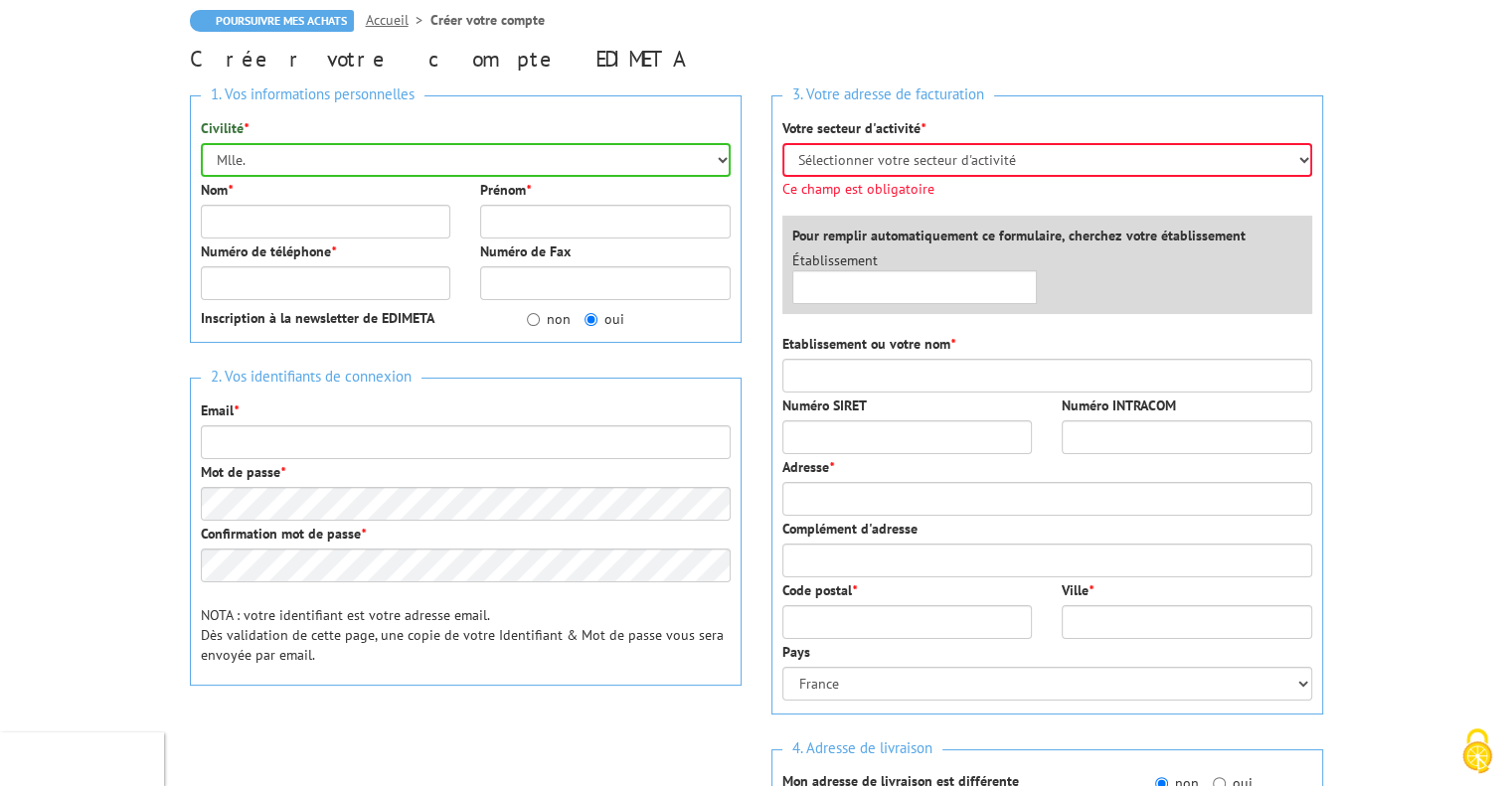 scroll, scrollTop: 197, scrollLeft: 0, axis: vertical 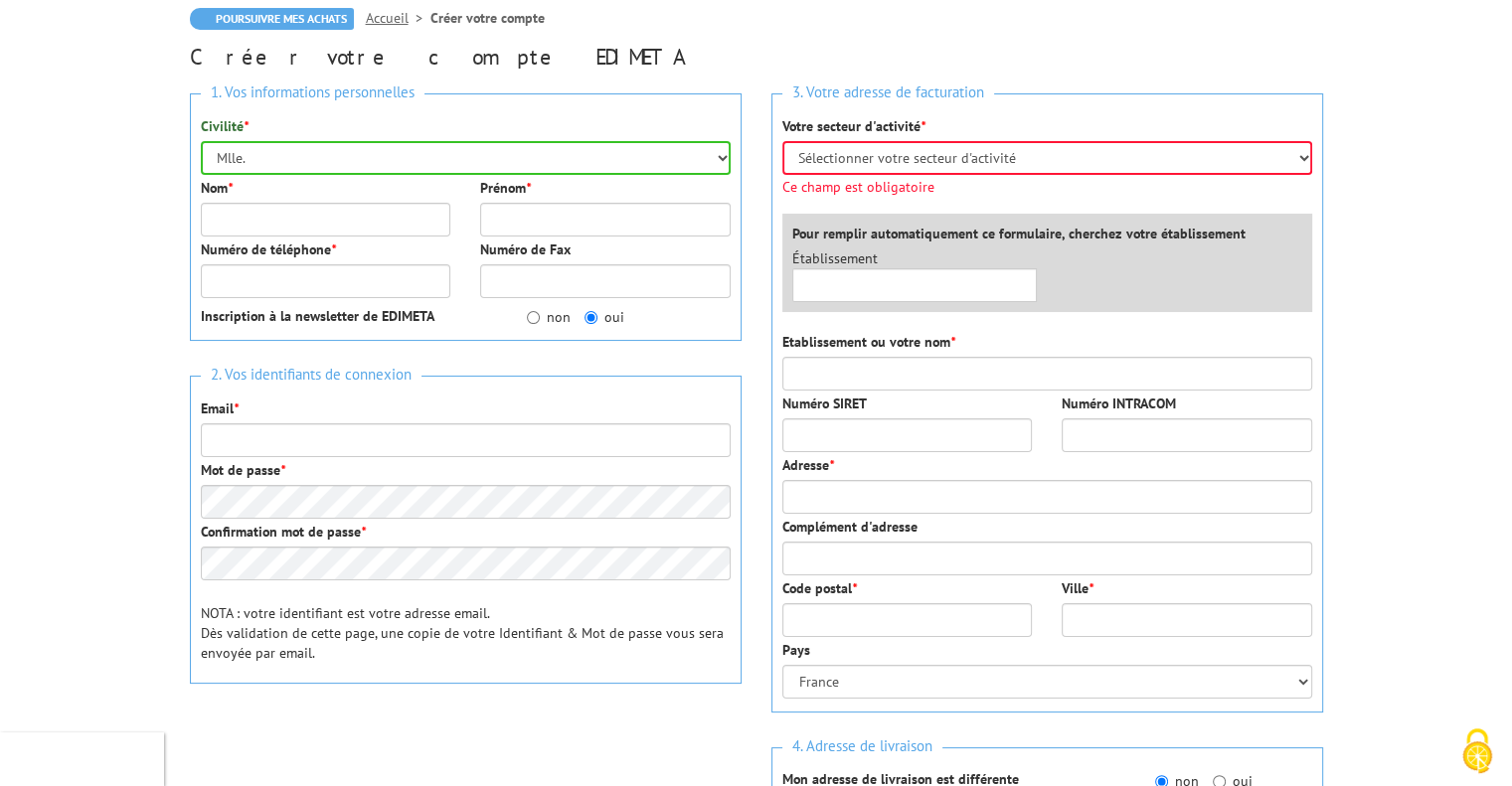 click on "Nom  *" at bounding box center (326, 207) 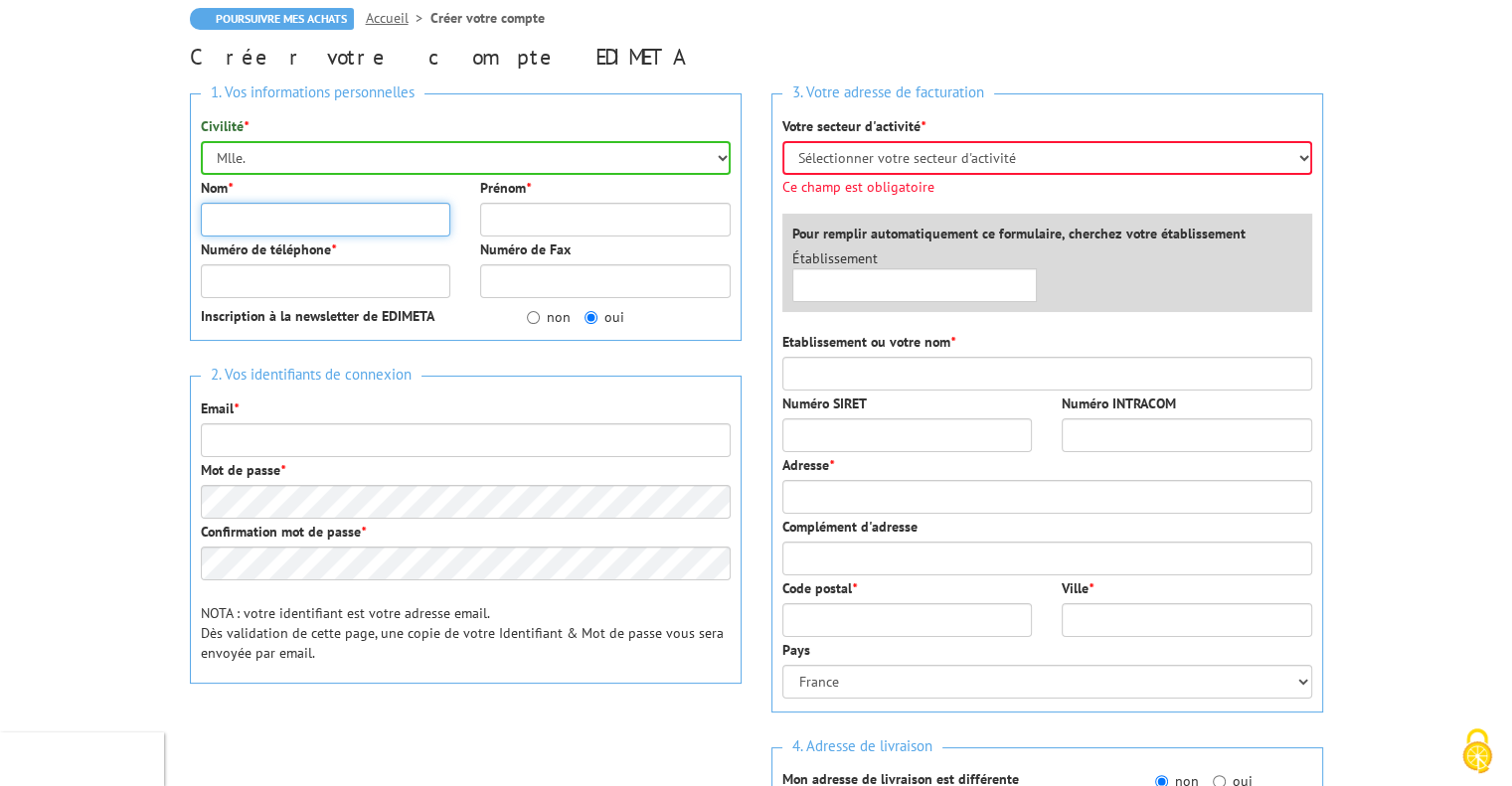 click on "Nom  *" at bounding box center [326, 220] 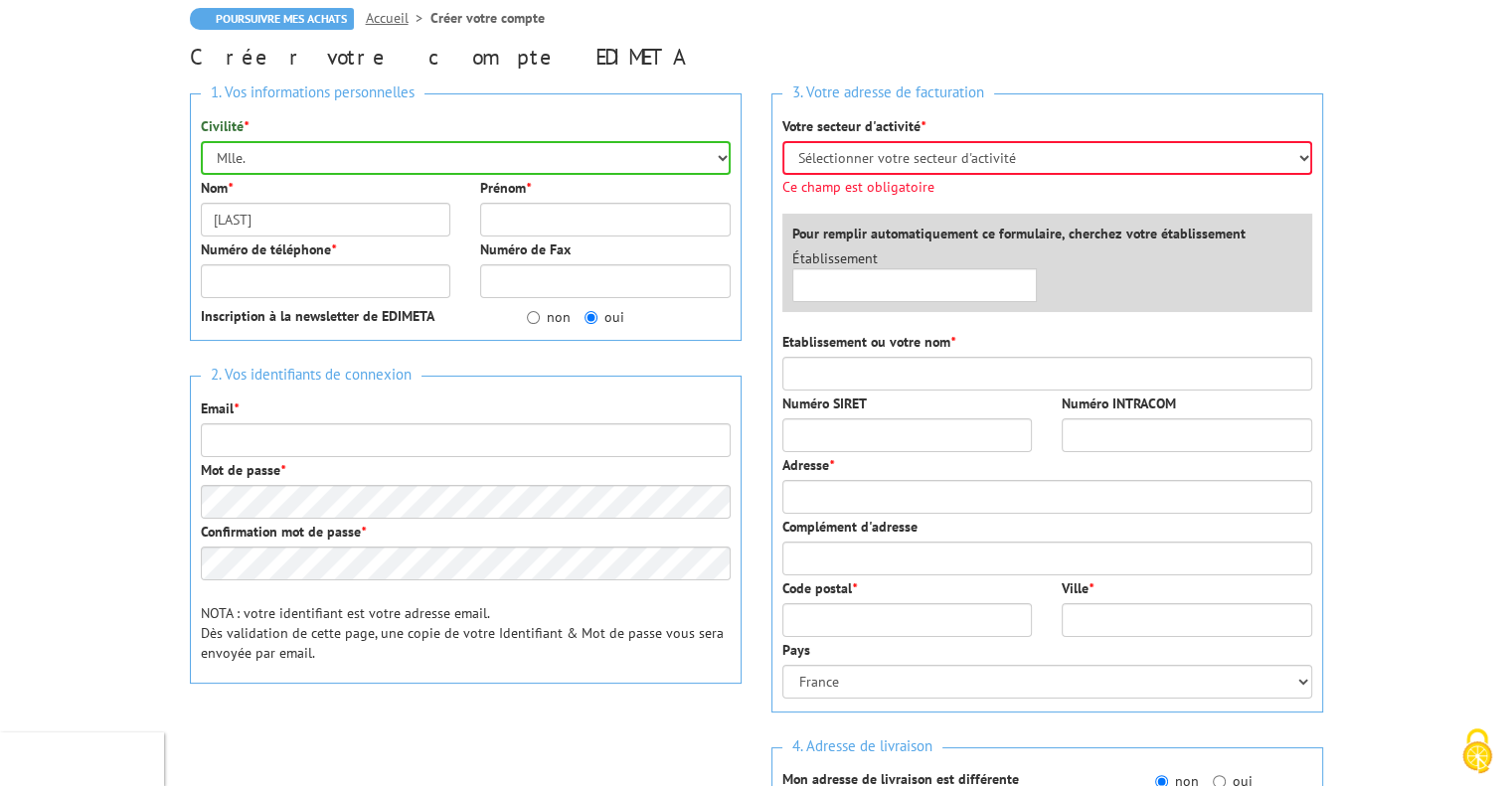 type on "[FIRST]" 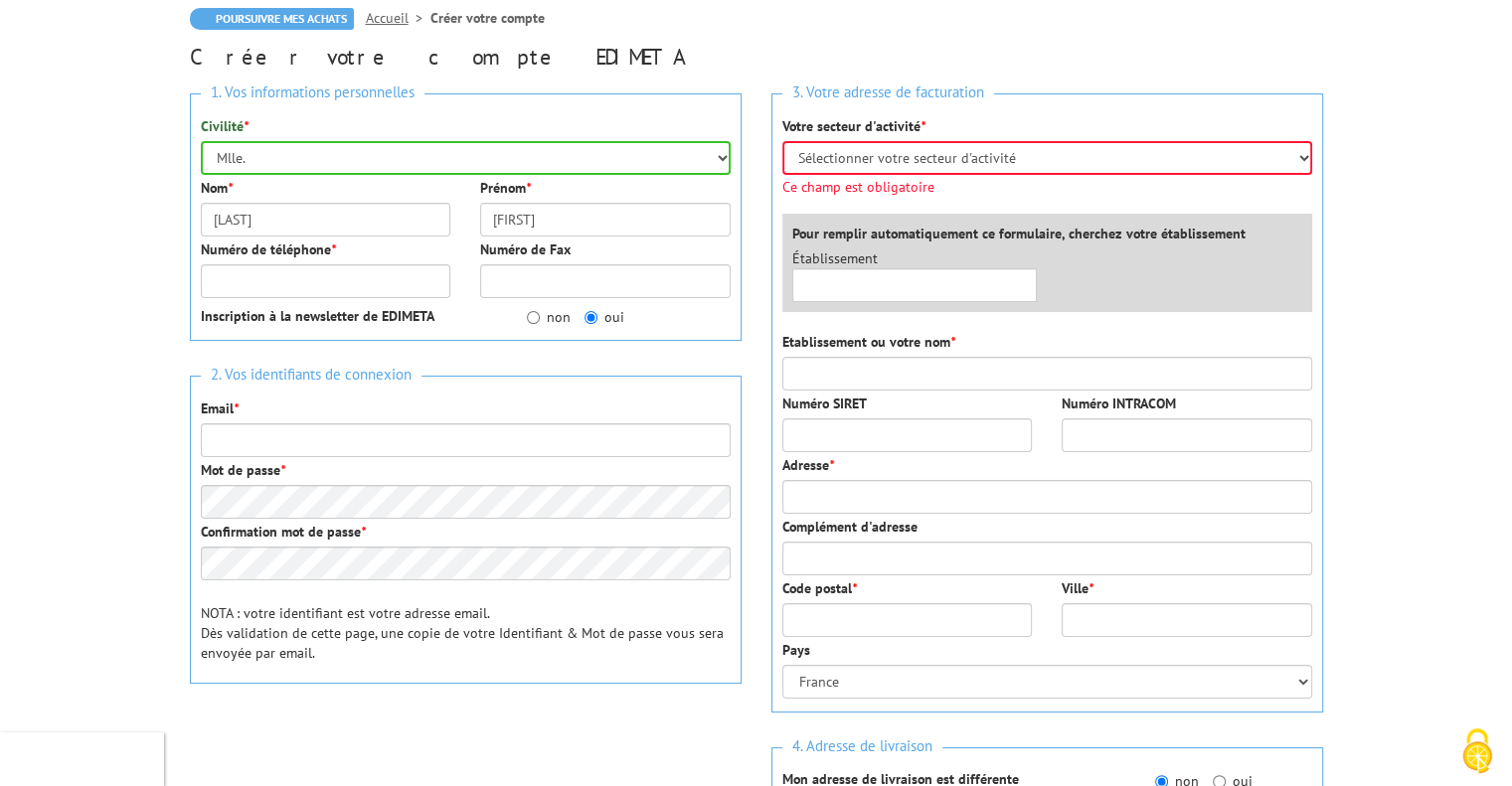 type on "0612412547" 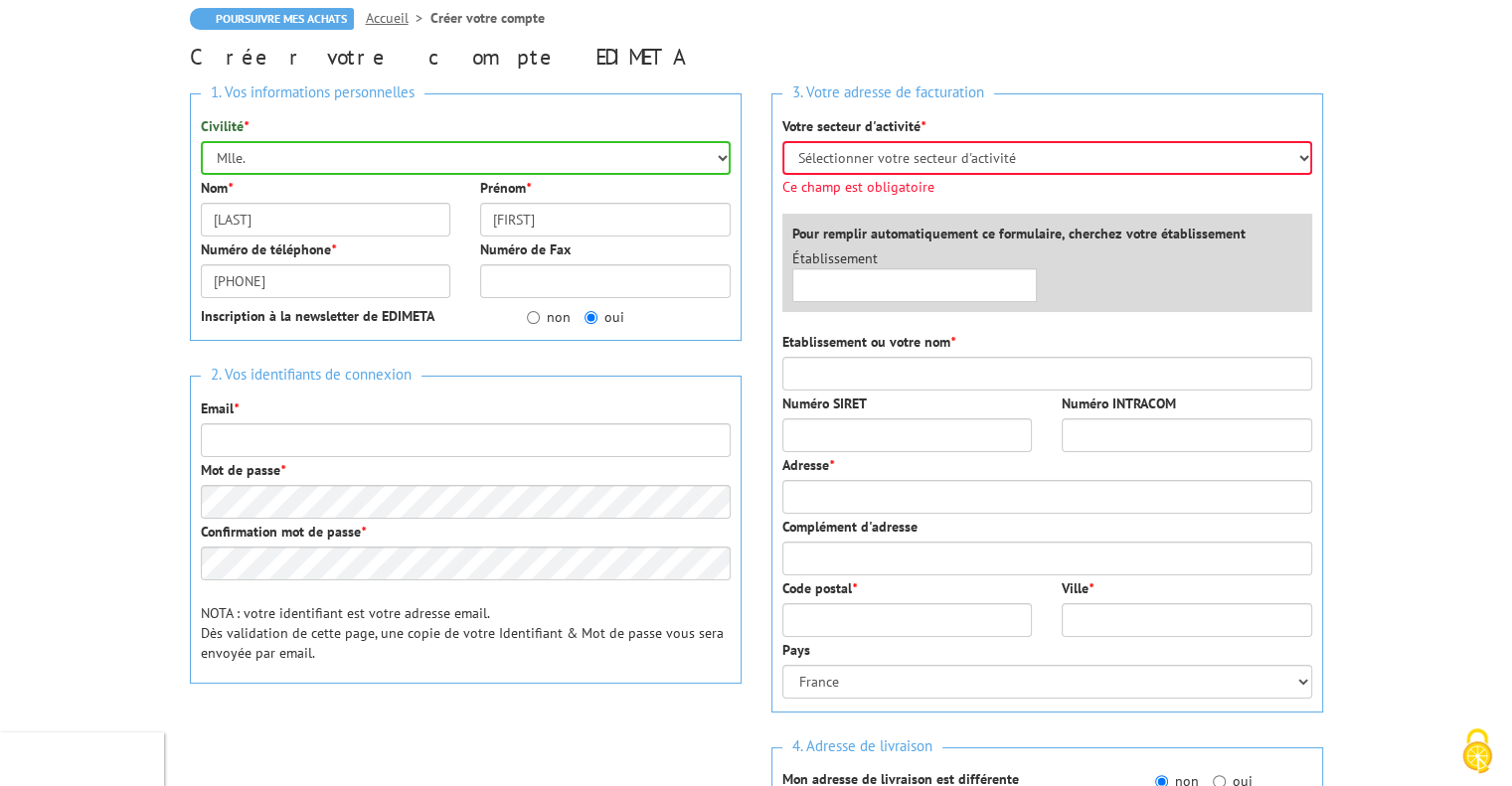 type on "v.milhaud@se.com" 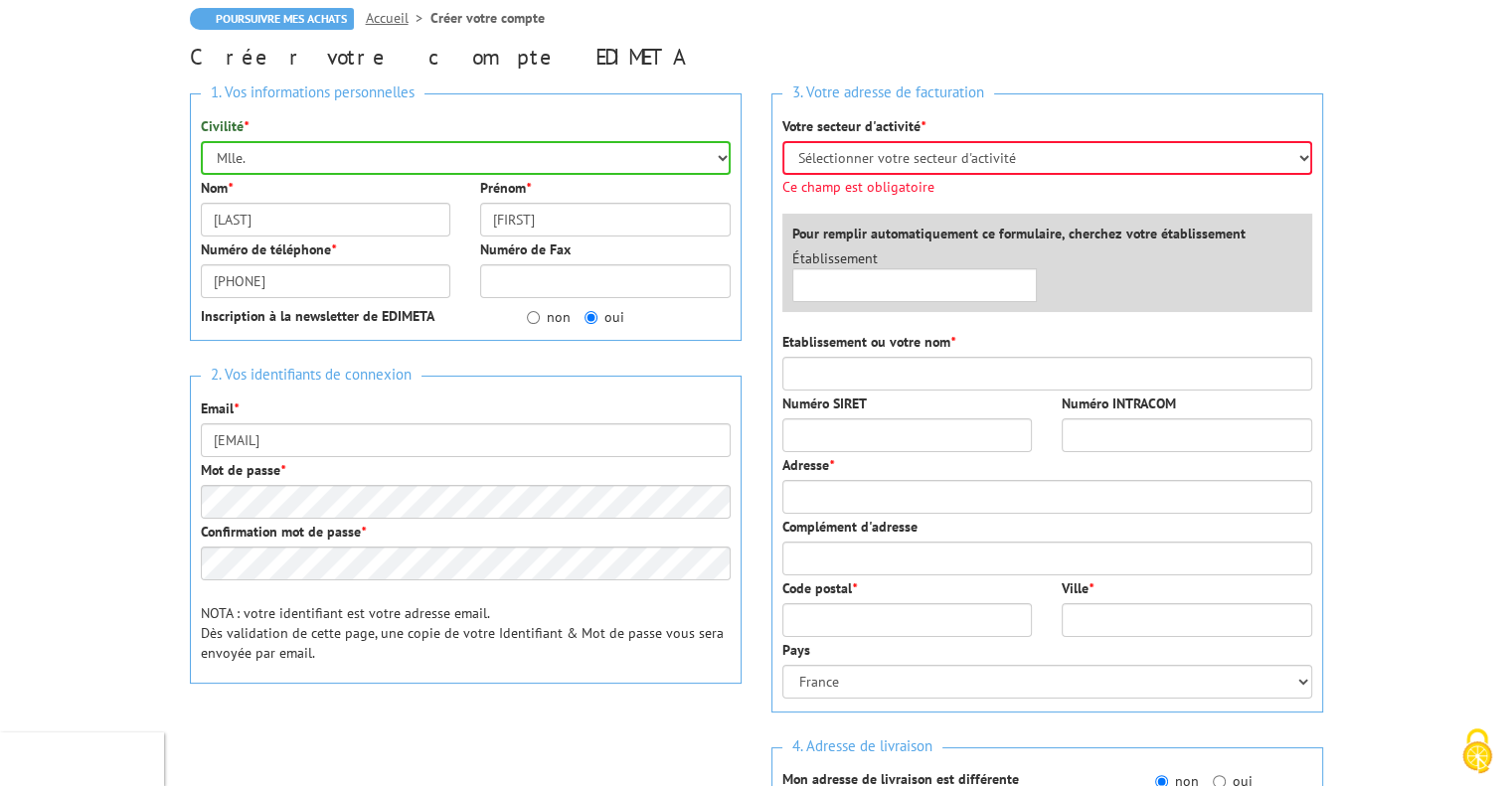 type on "10 B Boulevard Gambetta" 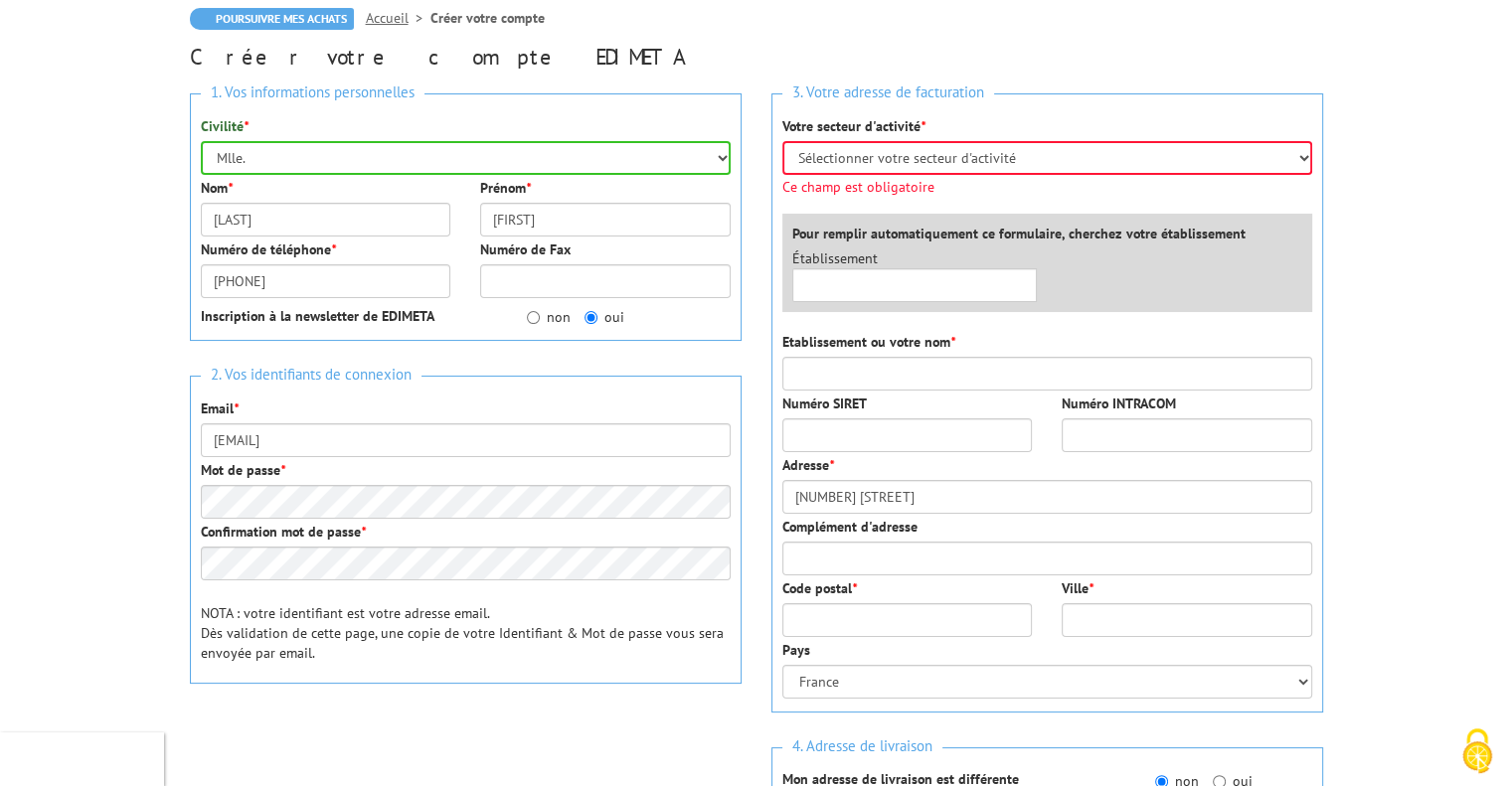 type on "38000" 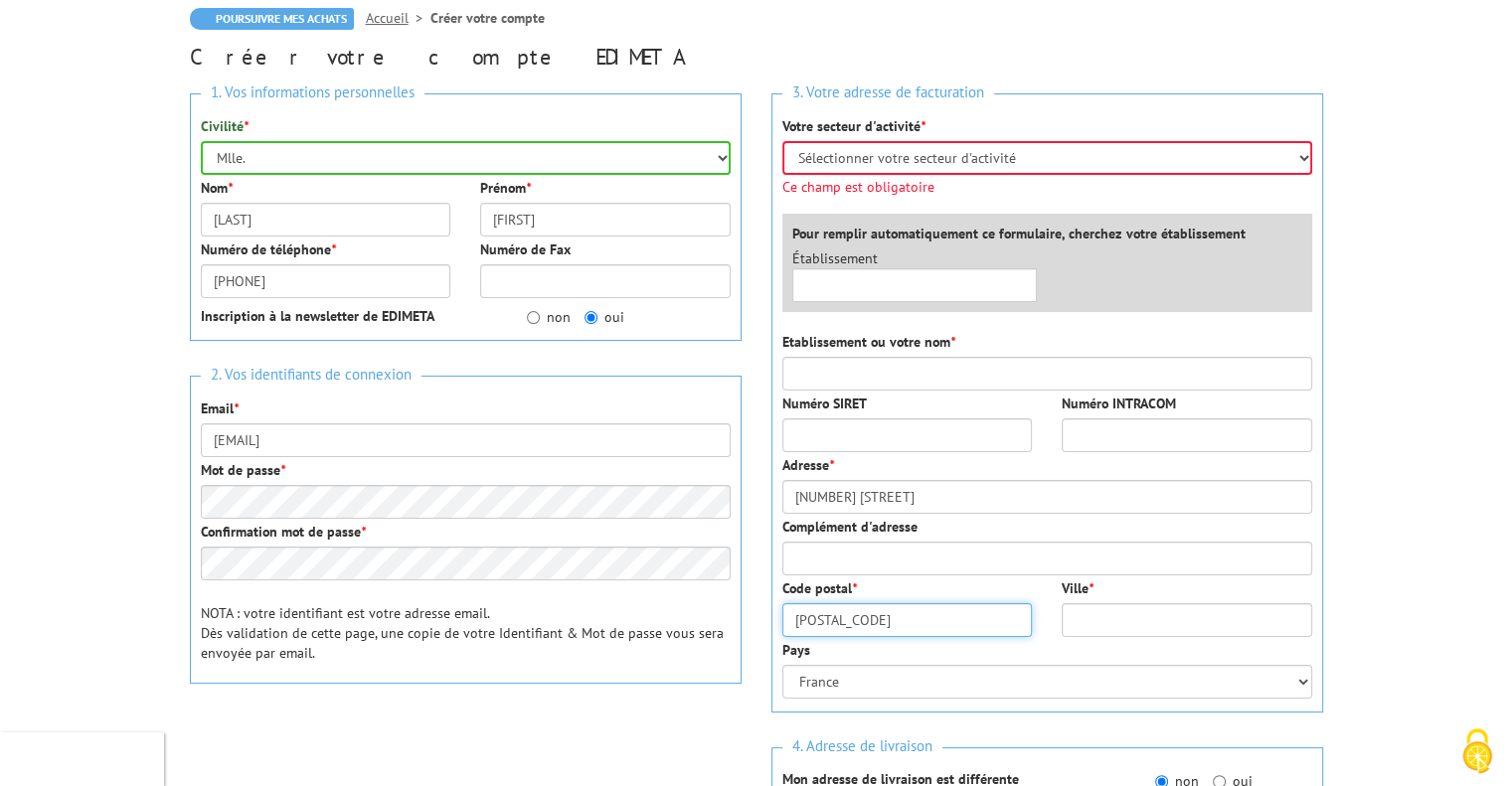 type on "Grenoble" 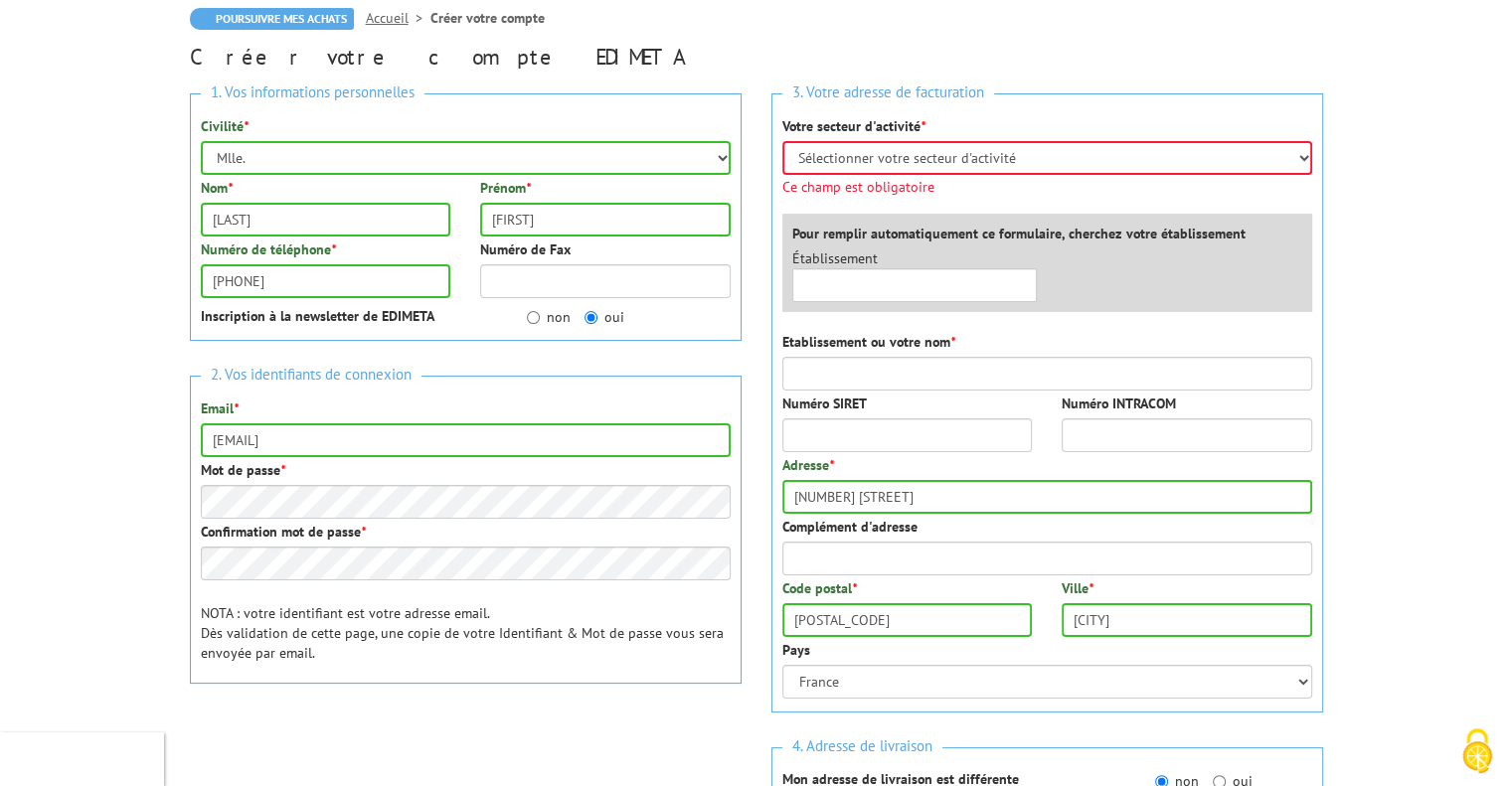 click on "Nos équipes sont à votre service du lundi au vendredi de 8h30 à 12h30 et de 13h30 à 17h30    01 46 81 33 03
Catalogue gratuit  |
Commande rapide
Je me connecte
Nouveau client ? Inscrivez-vous
1
Mon panier
92,95
€ HT" at bounding box center [756, 657] 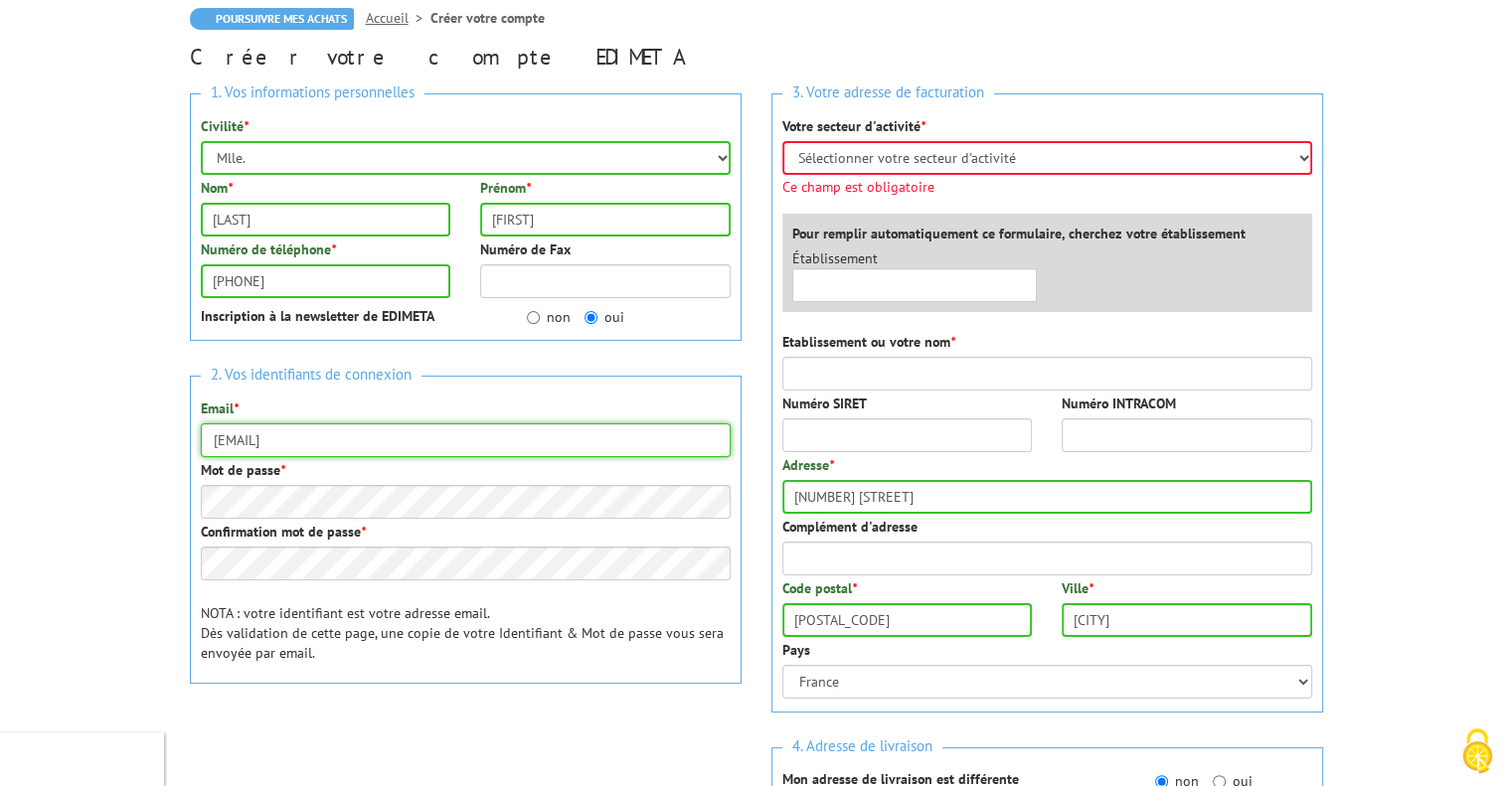 drag, startPoint x: 384, startPoint y: 445, endPoint x: 302, endPoint y: 432, distance: 83.02409 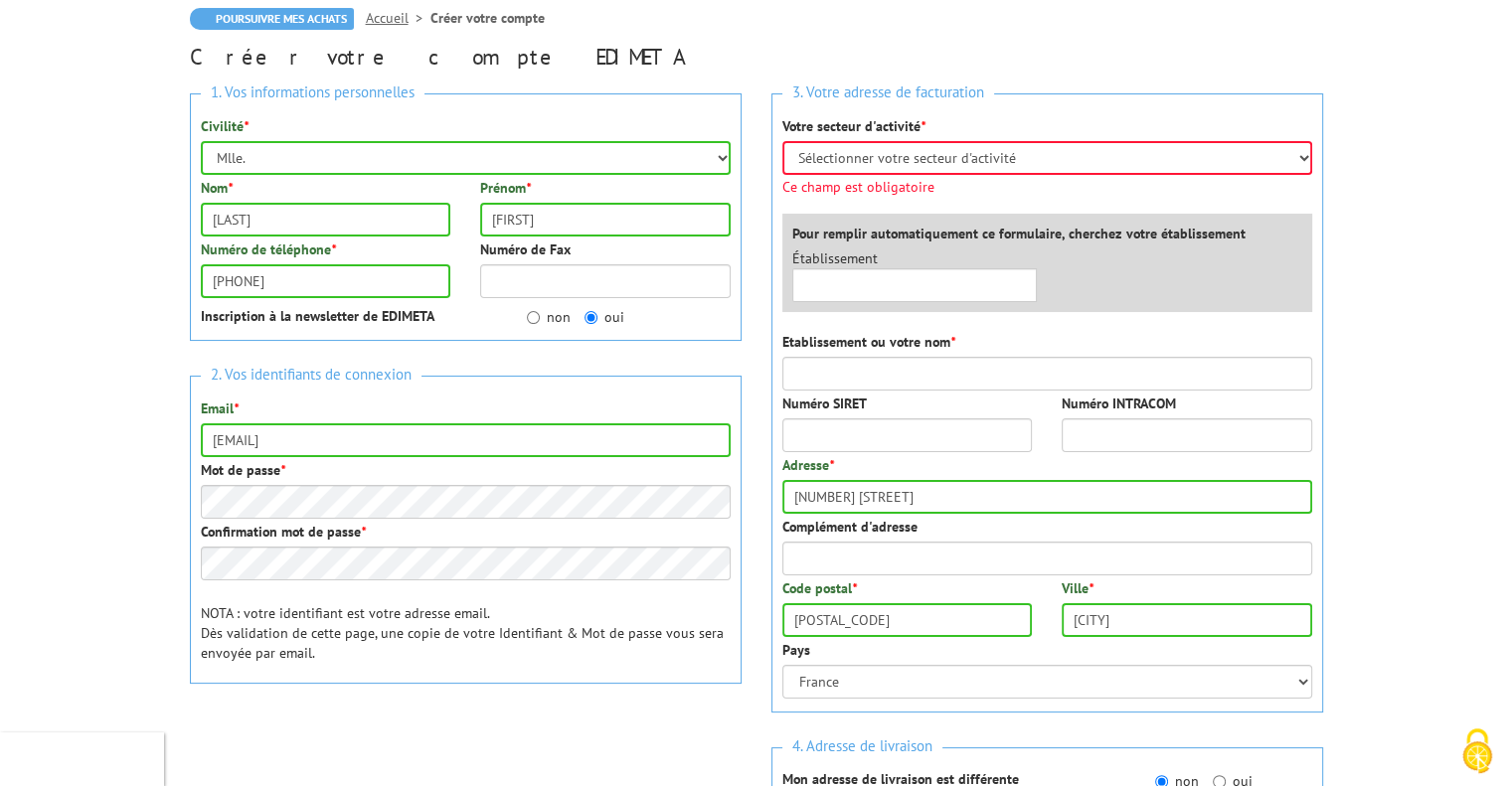 click on "2. Vos identifiants de connexion
Email  *
v.milhaud@esc-montpellier.com
Mot de passe *
Confirmation mot de passe
*
NOTA : votre identifiant est votre adresse email.
Dès validation de cette page, une copie de votre Identifiant & Mot de passe vous
sera envoyée par email." at bounding box center (465, 530) 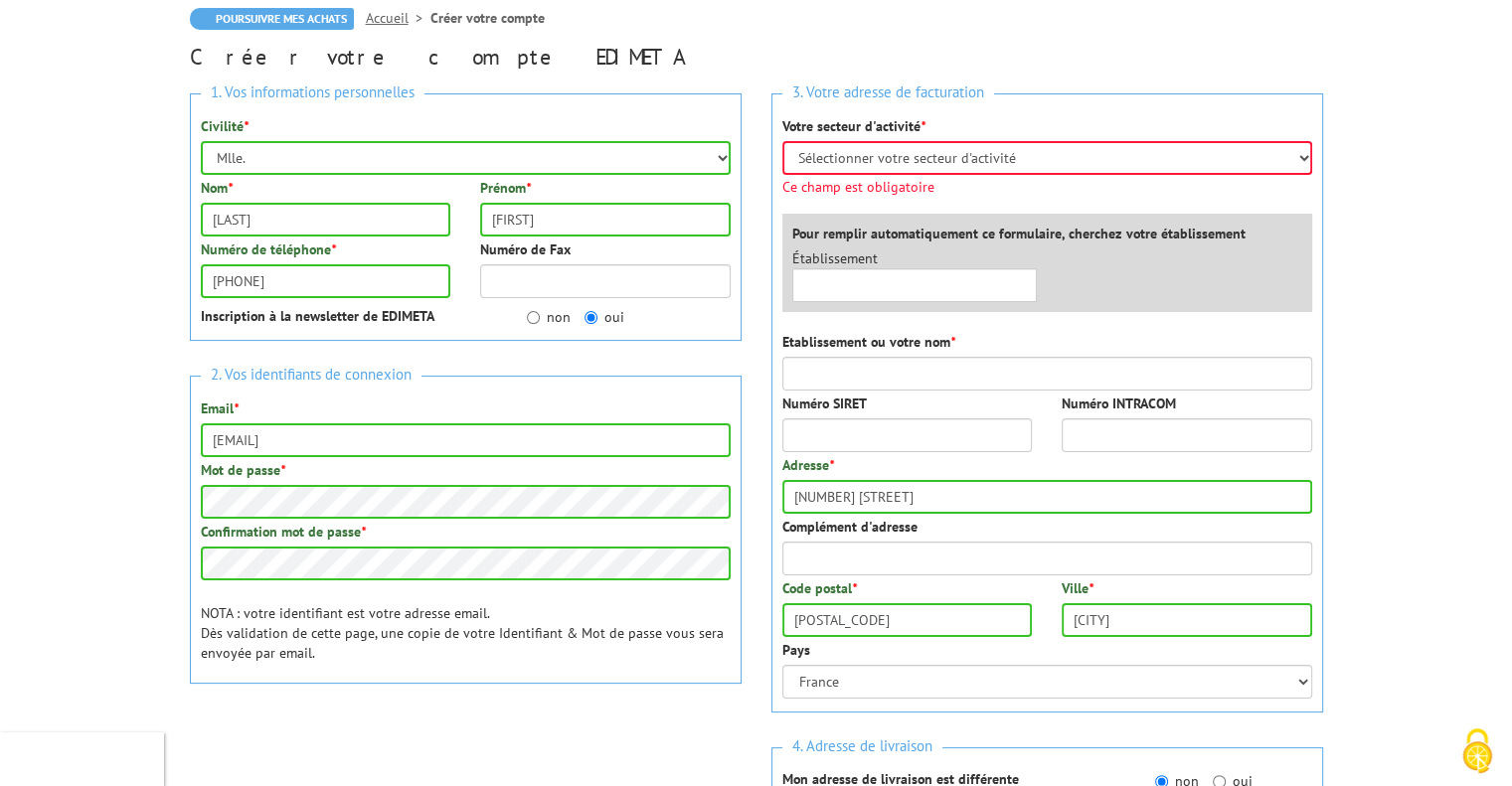 click on "Nos équipes sont à votre service du lundi au vendredi de 8h30 à 12h30 et de 13h30 à 17h30    01 46 81 33 03
Catalogue gratuit  |
Commande rapide
Je me connecte
Nouveau client ? Inscrivez-vous
1
Mon panier
92,95
€ HT" at bounding box center [756, 657] 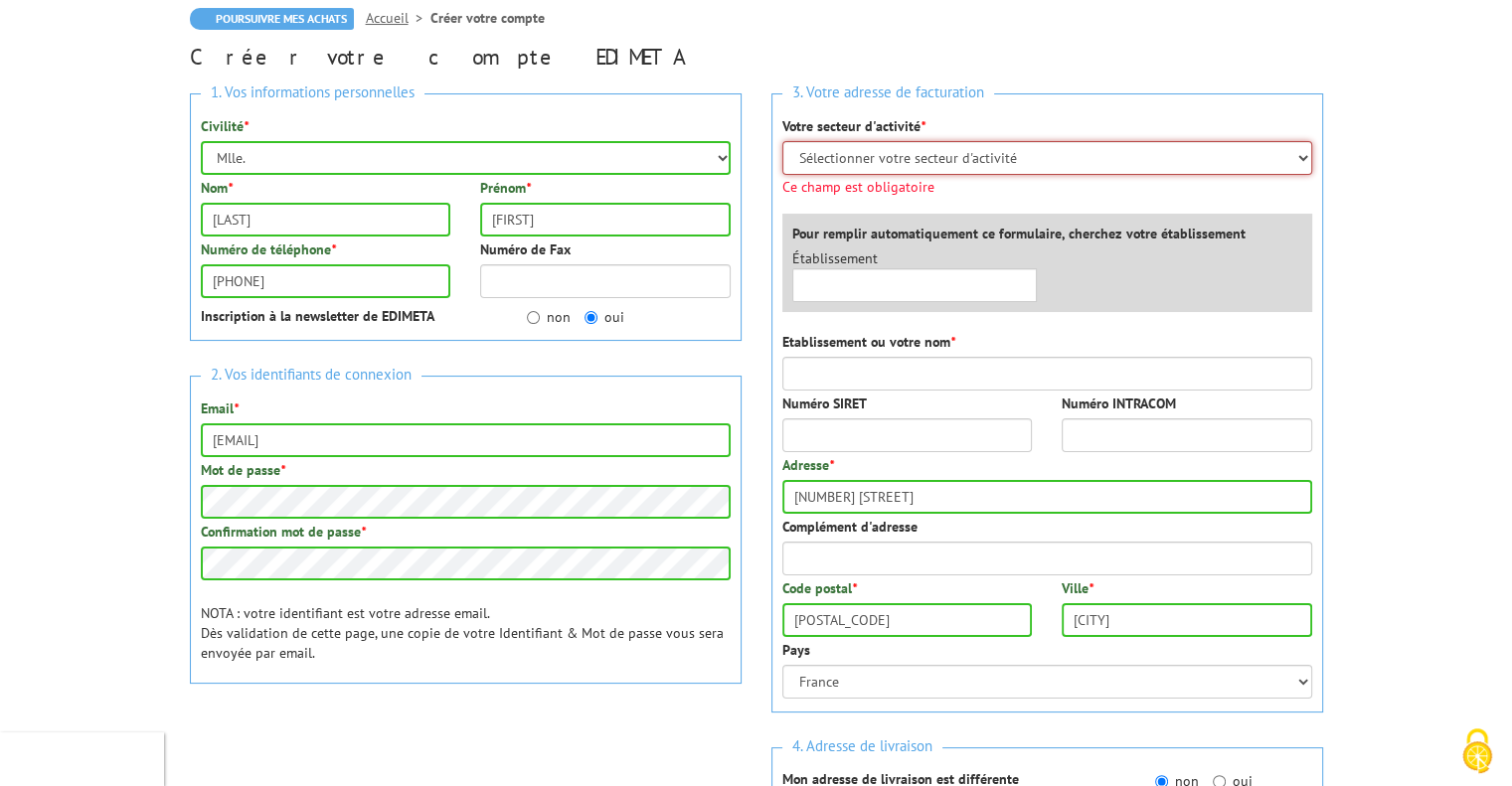click on "Sélectionner votre secteur d'activité
Administrations et collectivités
Magasins et commerces
Entreprises du secteur privé
Comités d'entreprises" at bounding box center [1047, 158] 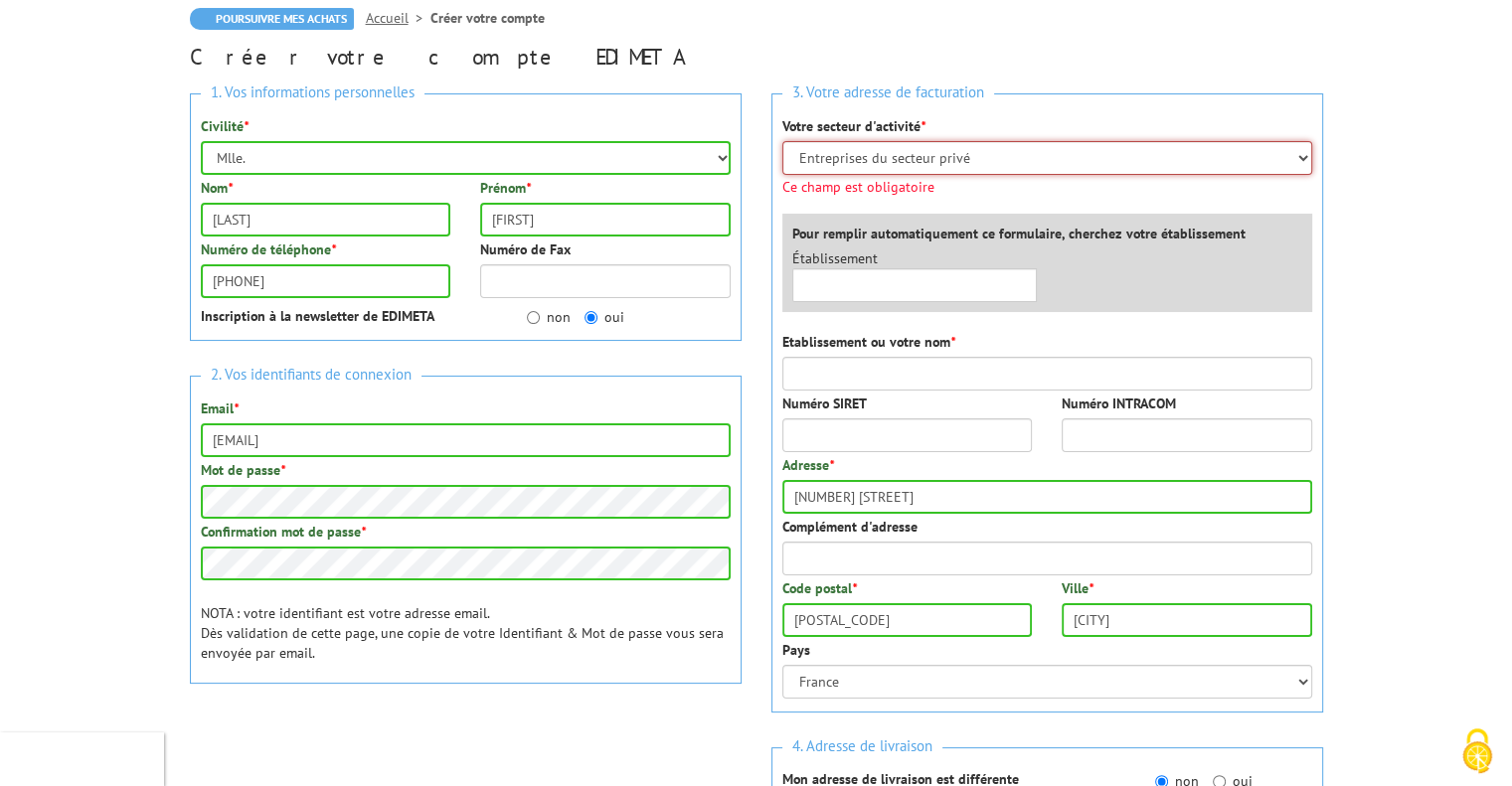 click on "Sélectionner votre secteur d'activité
Administrations et collectivités
Magasins et commerces
Entreprises du secteur privé
Comités d'entreprises" at bounding box center [1047, 158] 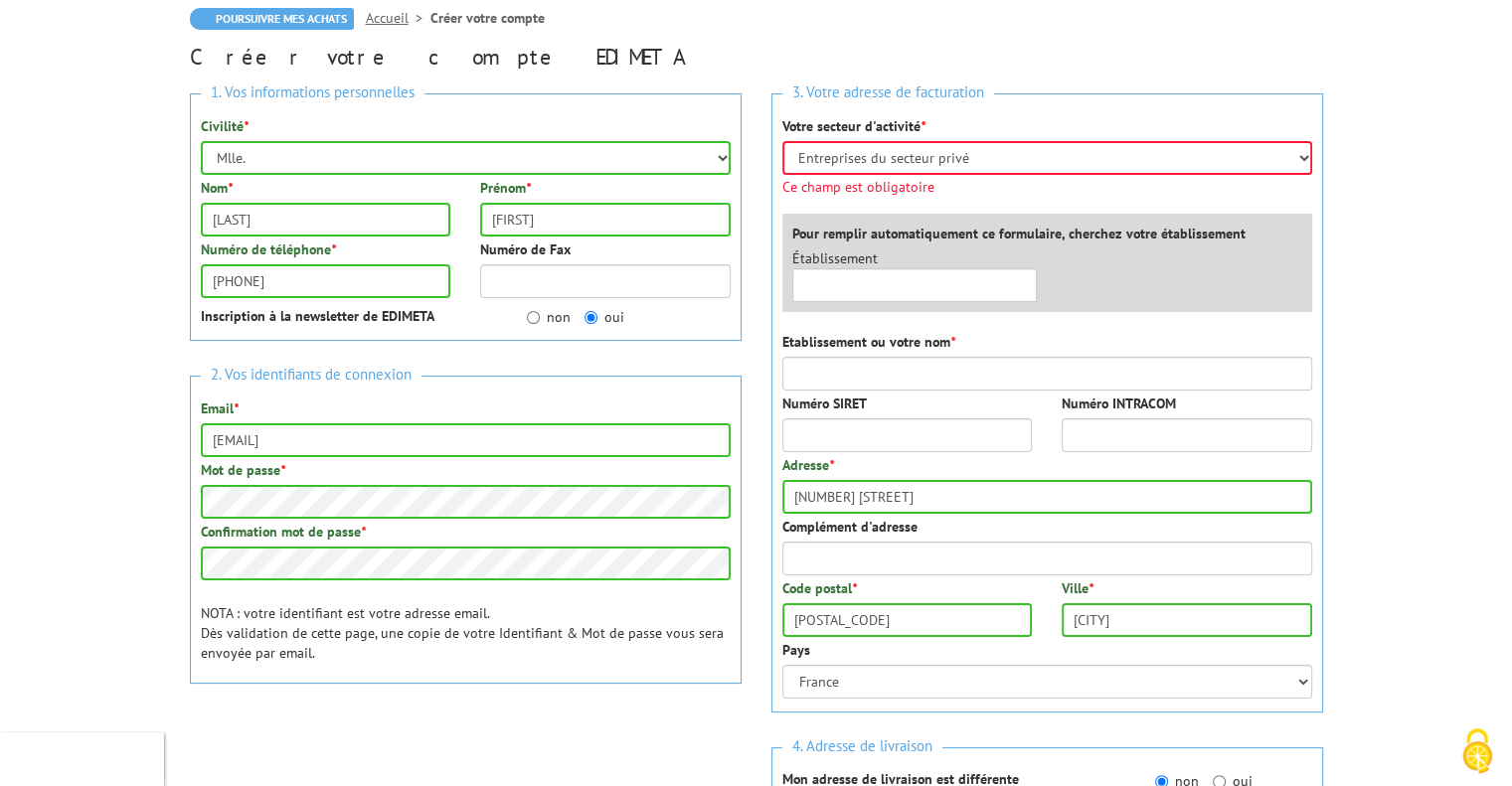 click on "Établissement
×" at bounding box center [1052, 280] 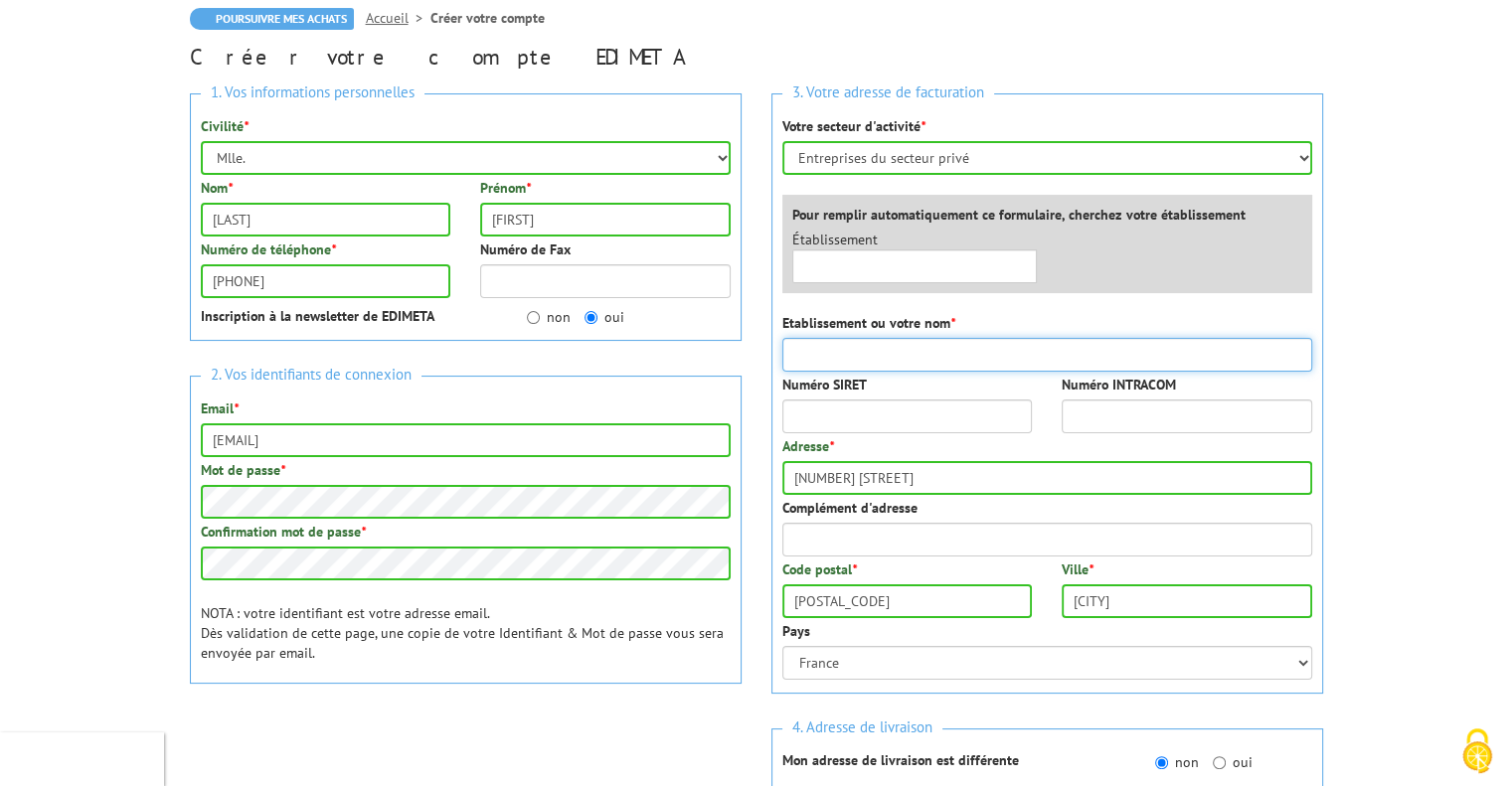 click on "Etablissement ou votre nom  *" at bounding box center [1047, 355] 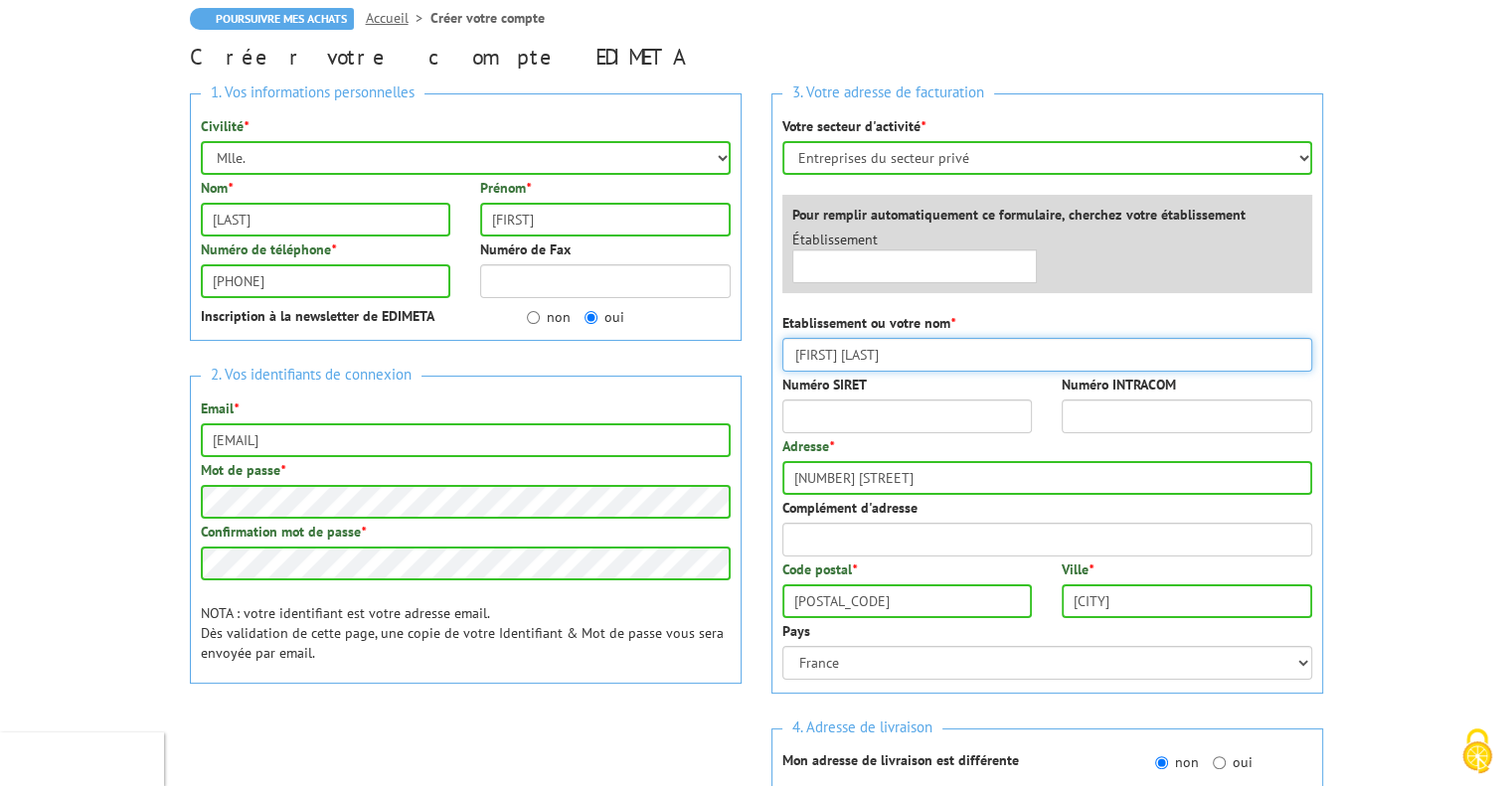 type on "Virginie Milhaud" 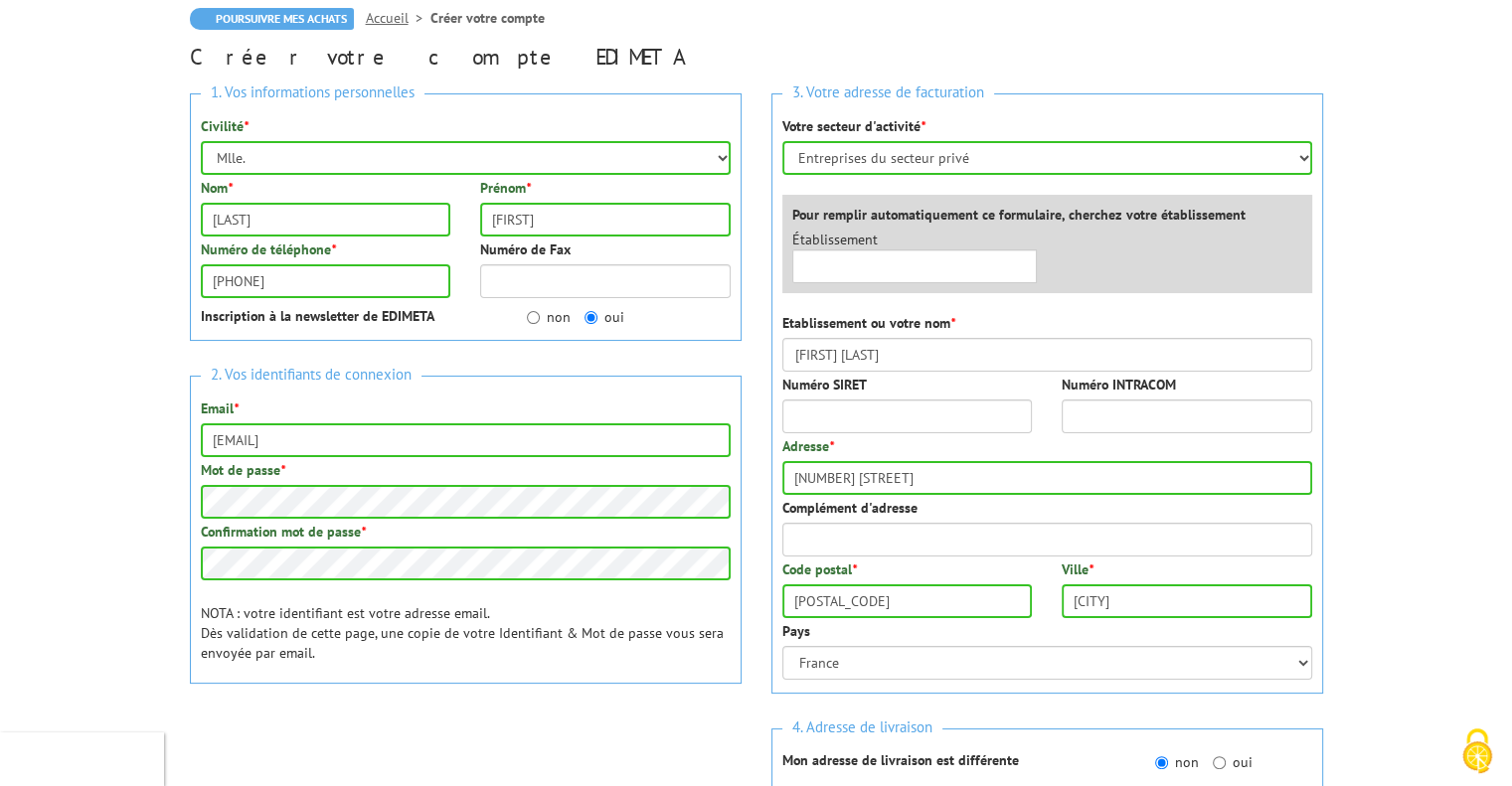 click on "3. Votre adresse de facturation
Votre secteur d'activité  *
Sélectionner votre secteur d'activité
Administrations et collectivités
Magasins et commerces
Entreprises du secteur privé
Comités d'entreprises
Pour remplir automatiquement ce
formulaire, cherchez votre établissement
Établissement
×
* * * *" at bounding box center [1047, 533] 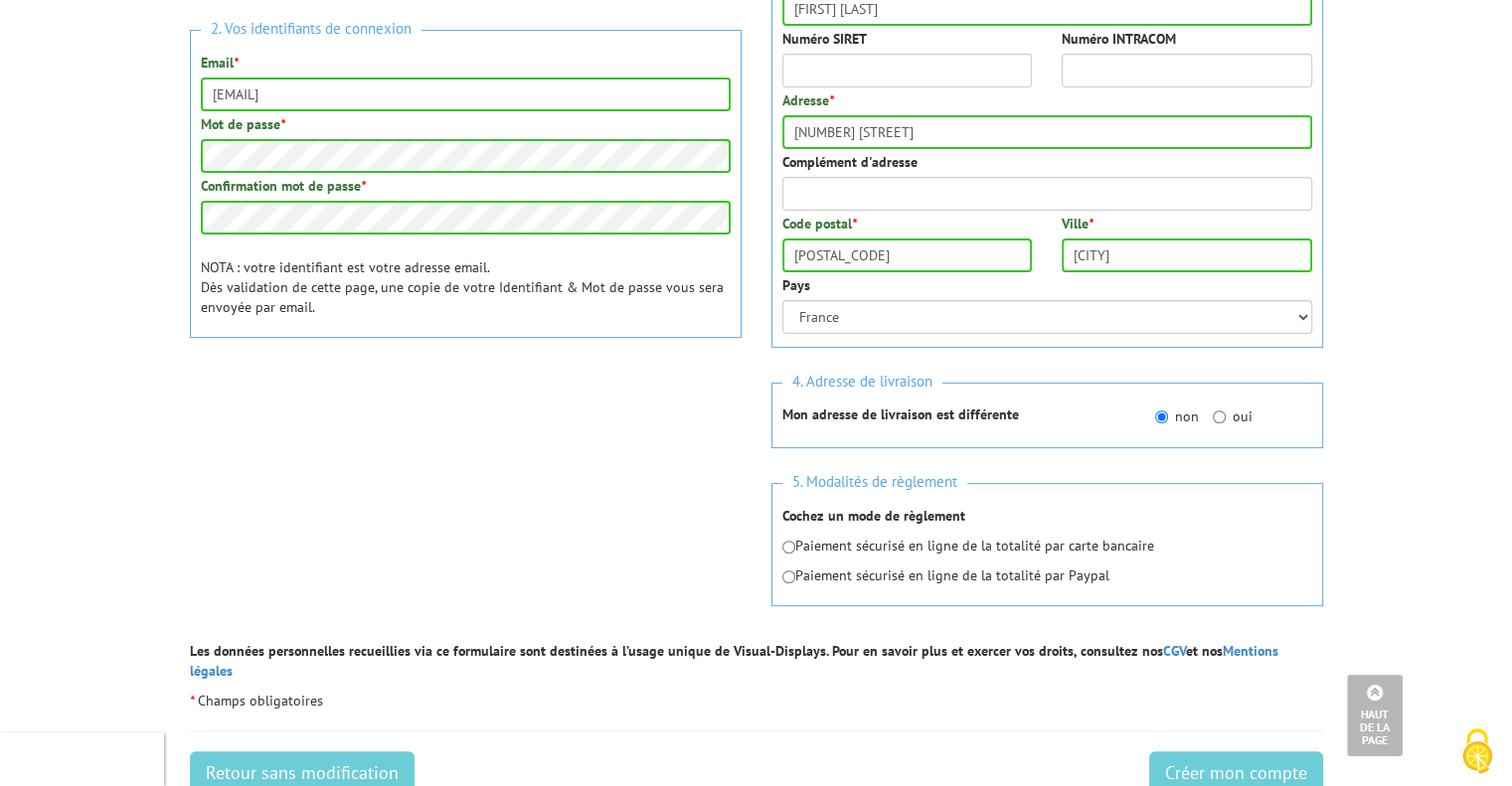 scroll, scrollTop: 545, scrollLeft: 0, axis: vertical 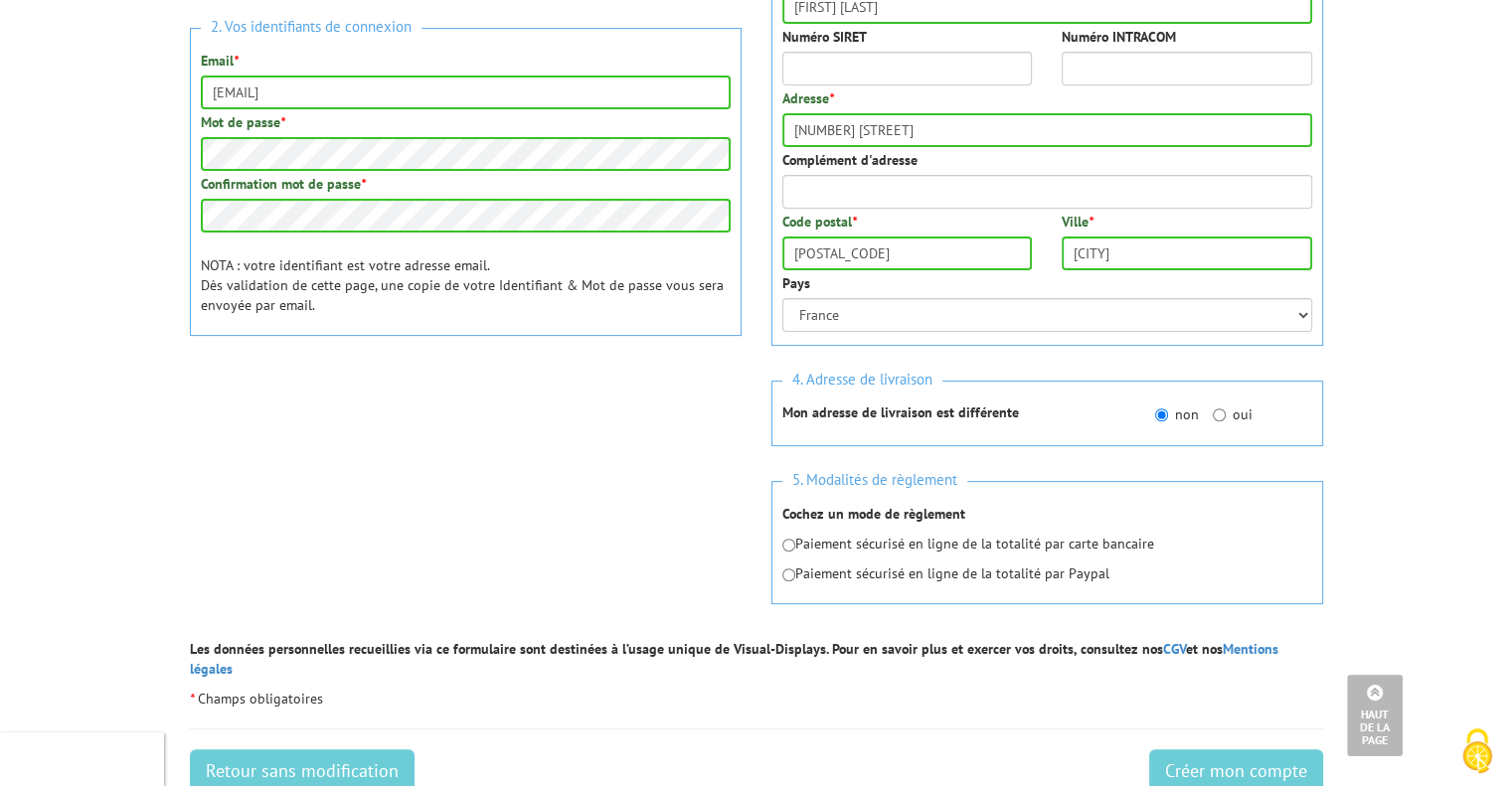 click on "Paiement sécurisé en ligne de la totalité par carte bancaire" at bounding box center [1047, 544] 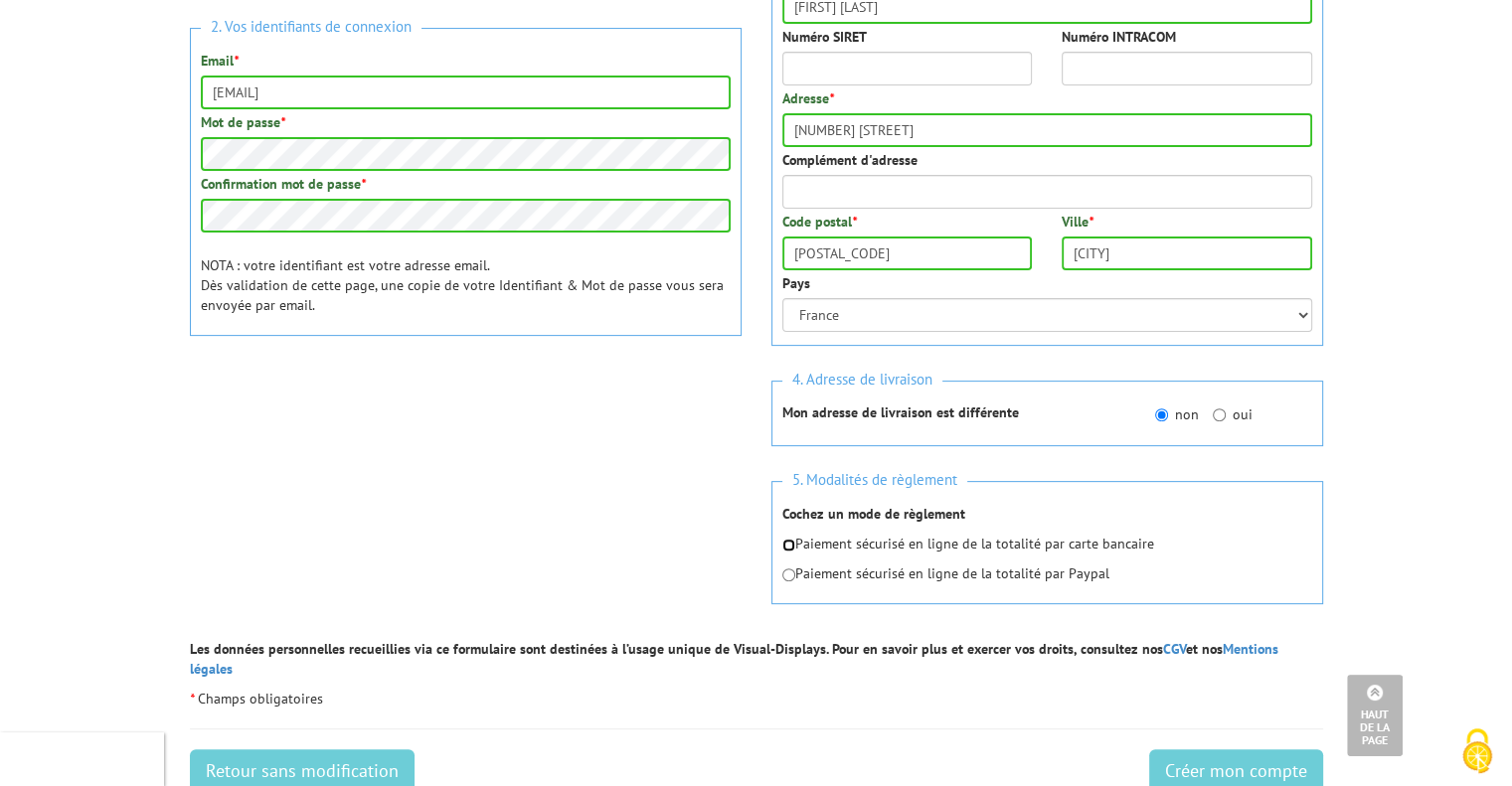 click at bounding box center (788, 545) 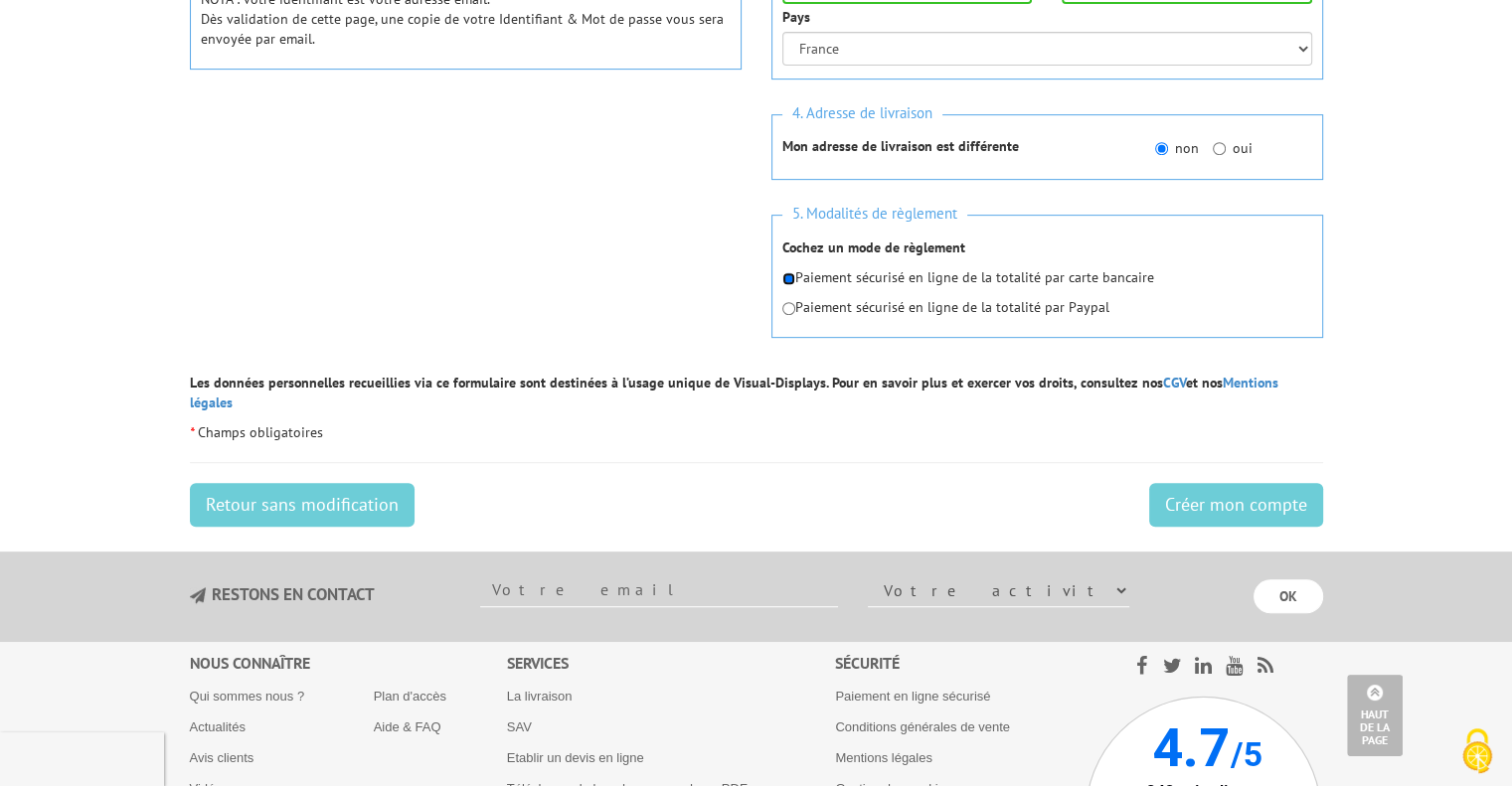 scroll, scrollTop: 819, scrollLeft: 0, axis: vertical 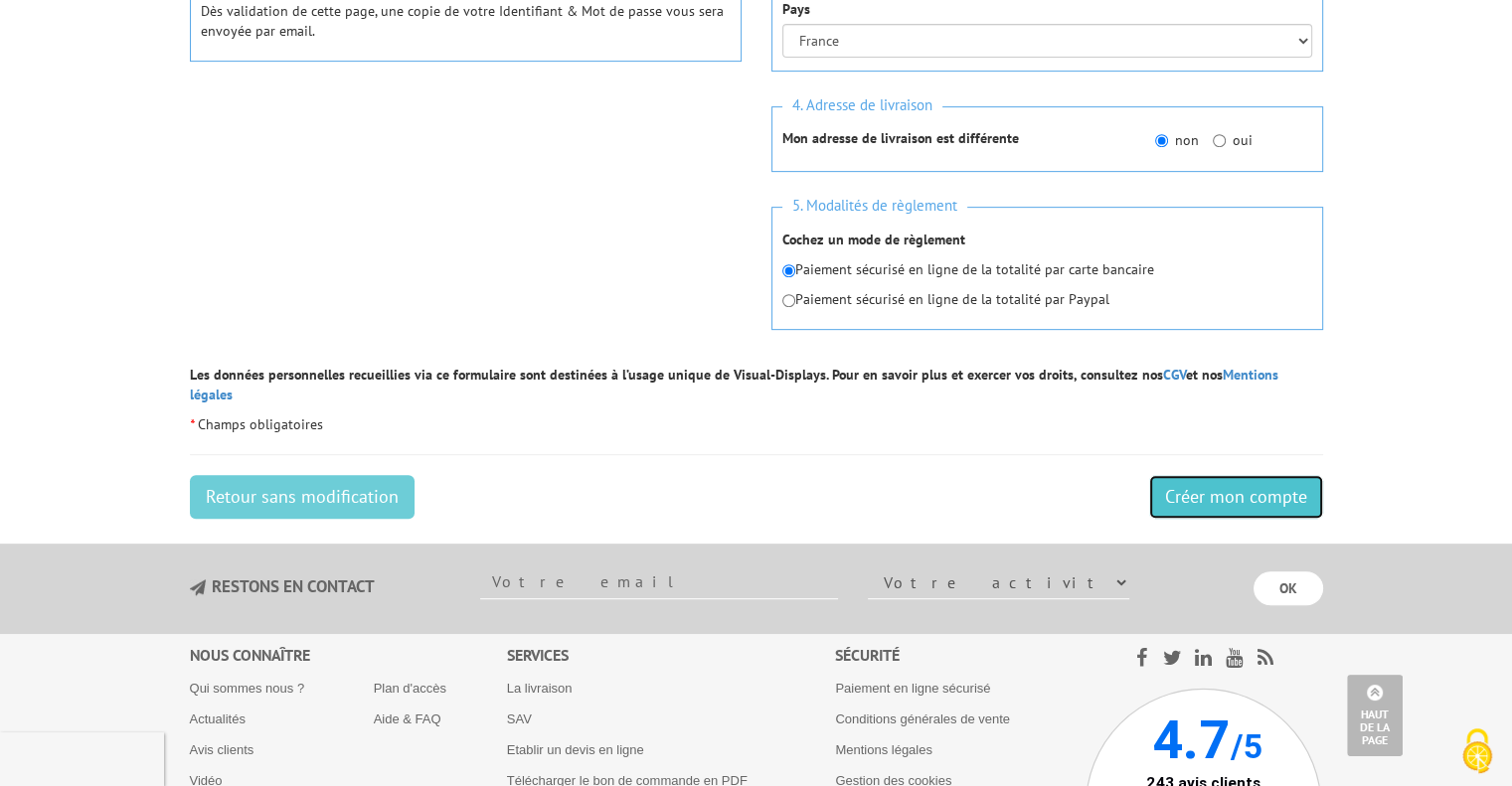 click on "Créer mon compte" at bounding box center [1236, 497] 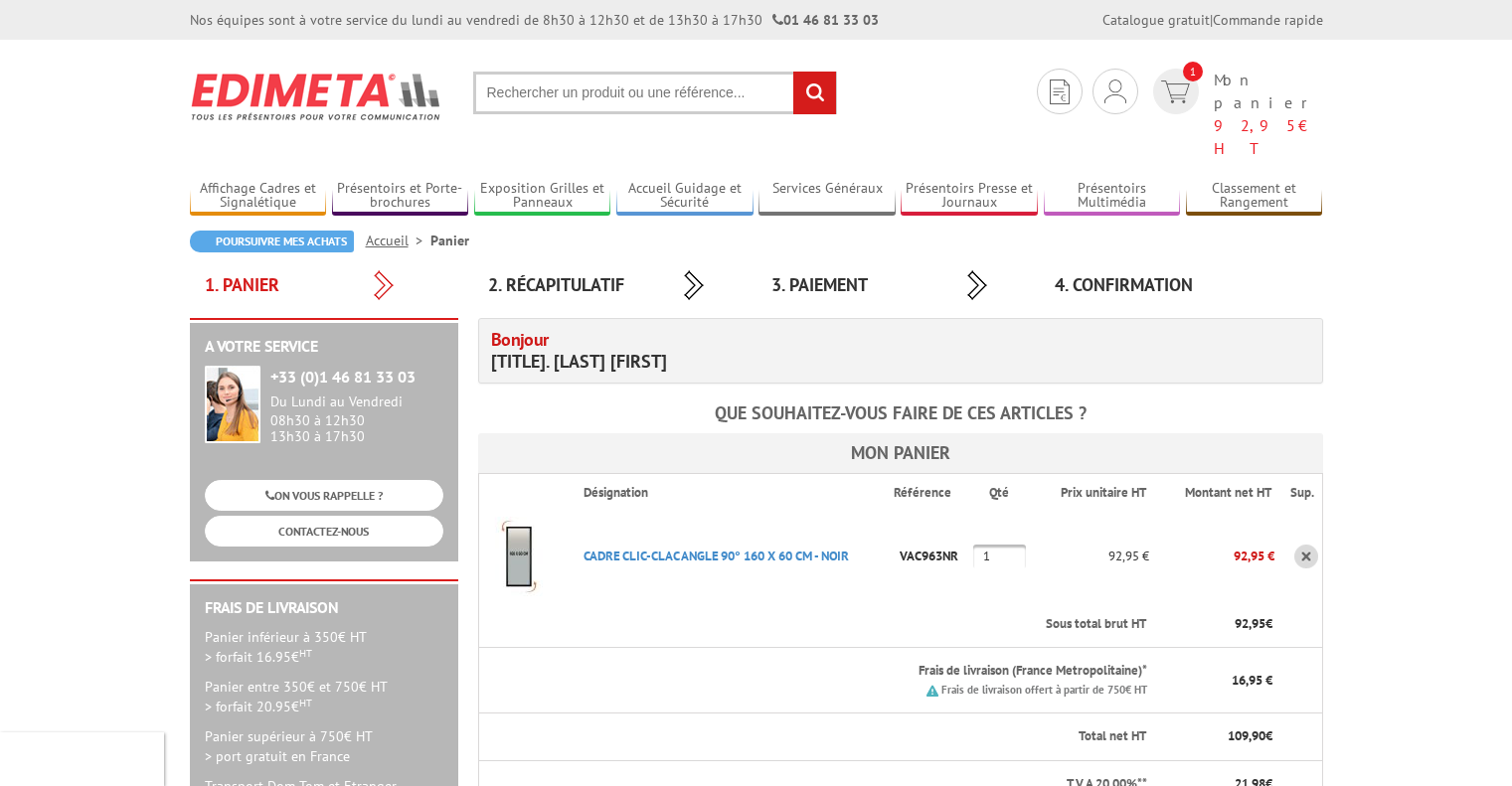 scroll, scrollTop: 0, scrollLeft: 0, axis: both 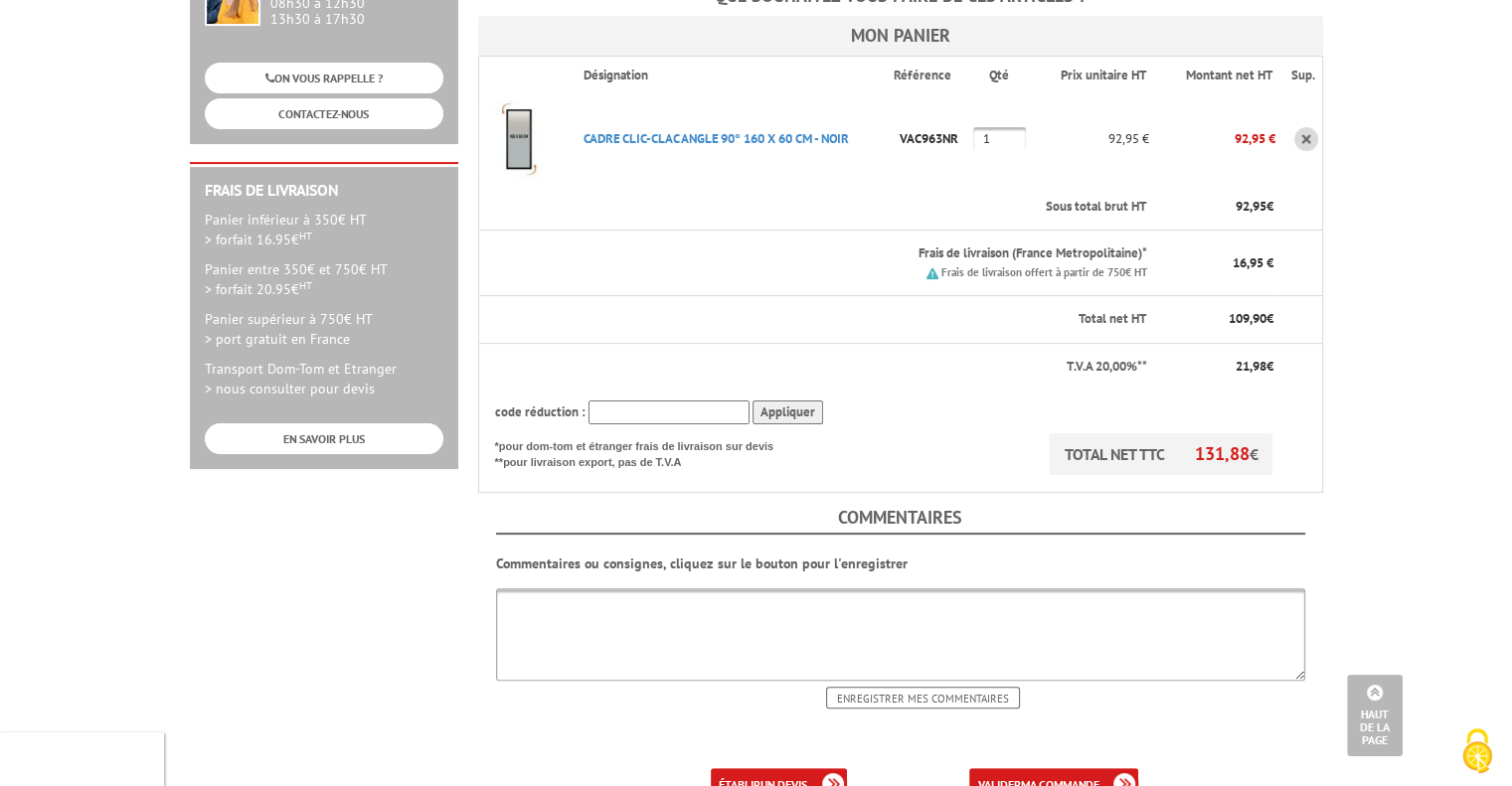 click on "ma commande" at bounding box center [1059, 784] 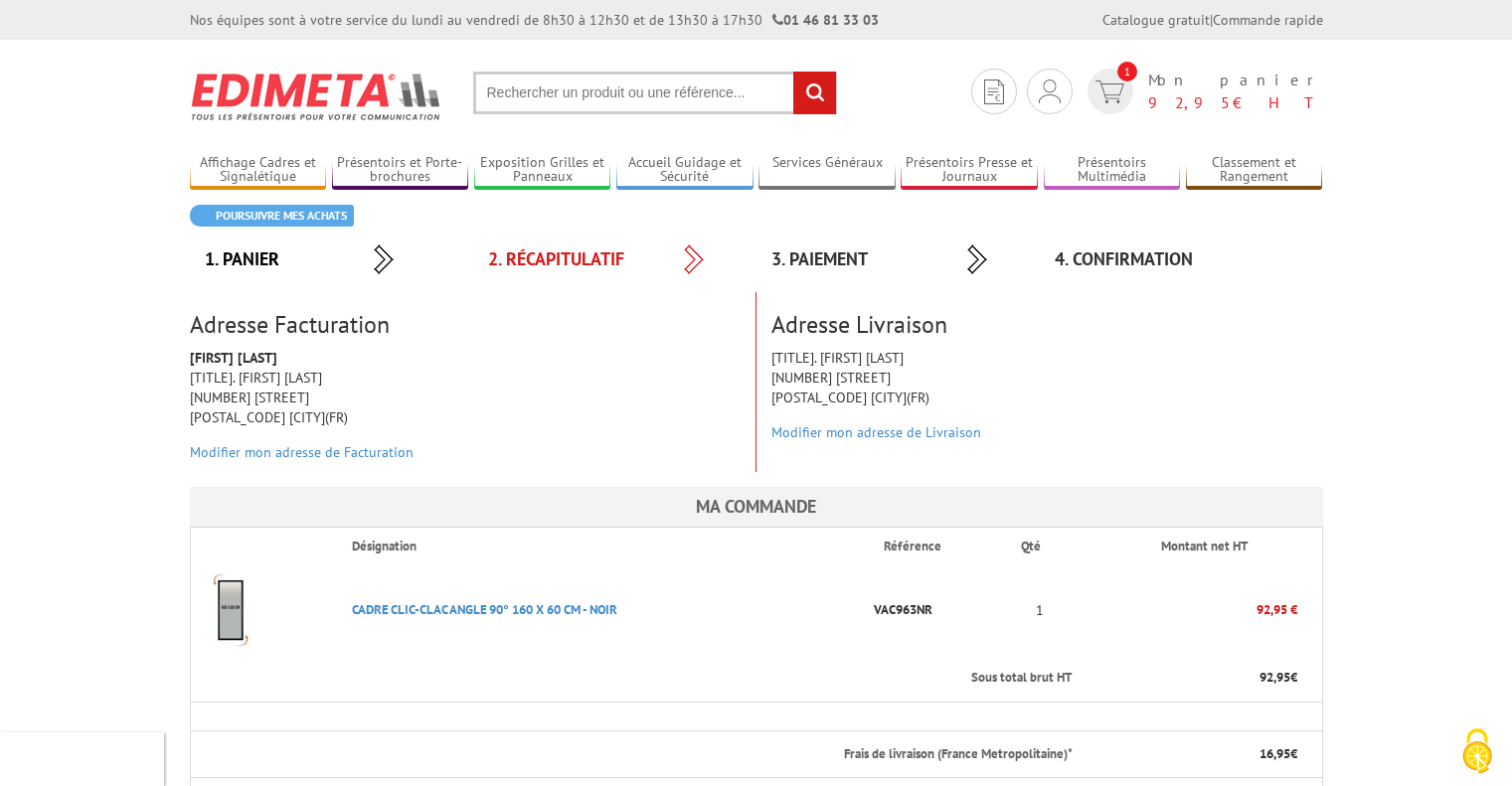 scroll, scrollTop: 0, scrollLeft: 0, axis: both 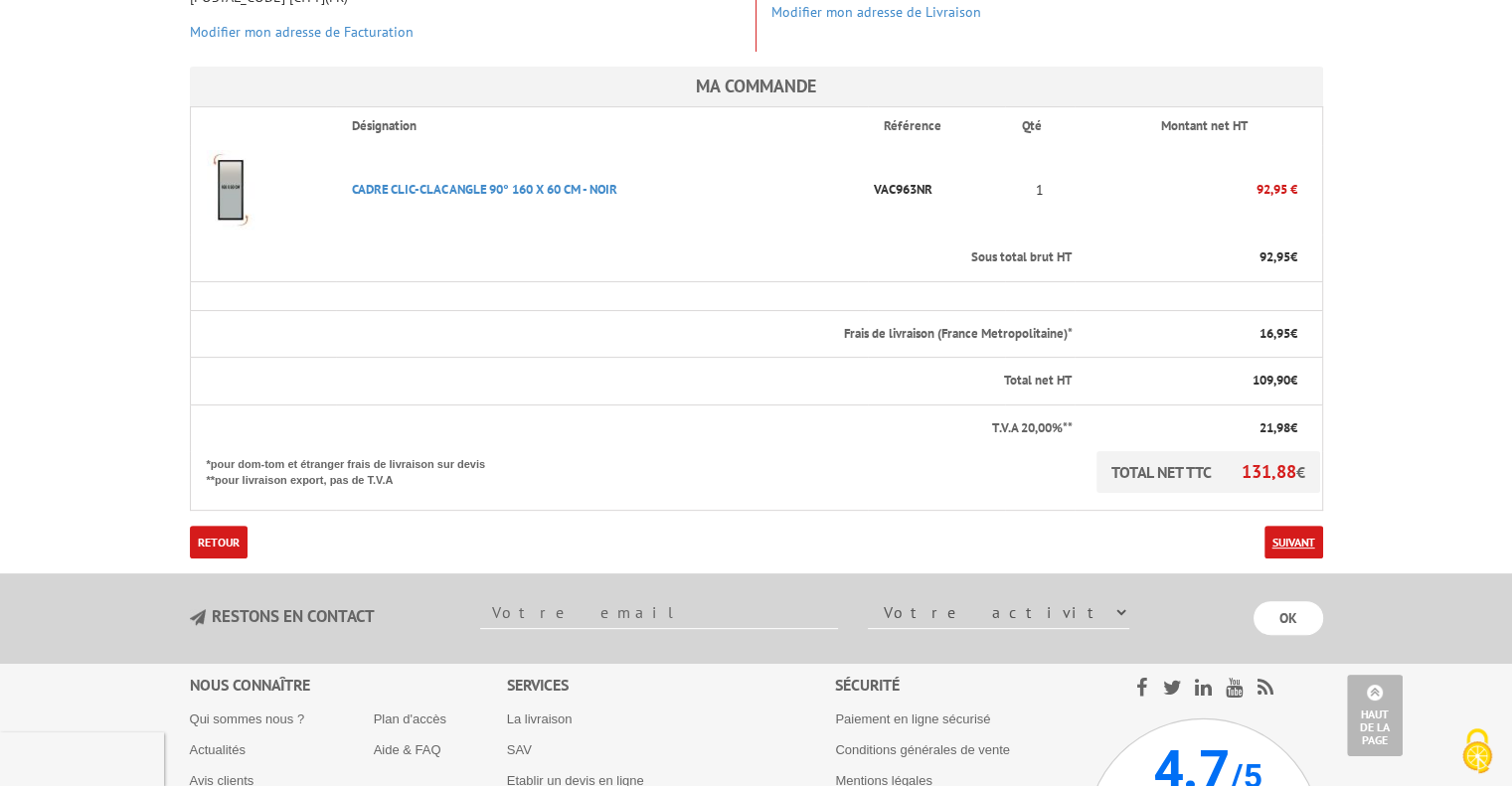 click on "Suivant" at bounding box center (1293, 542) 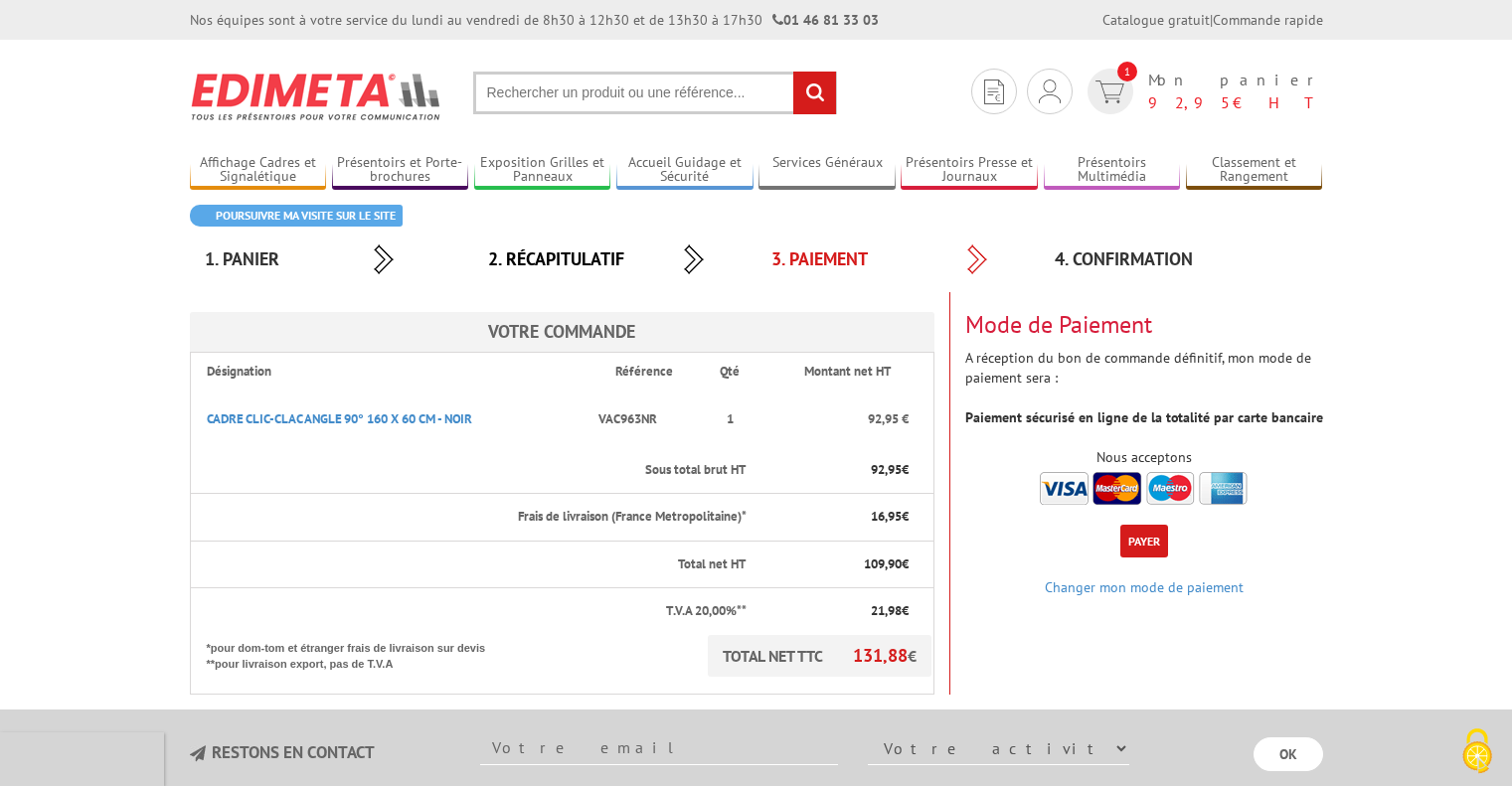 scroll, scrollTop: 0, scrollLeft: 0, axis: both 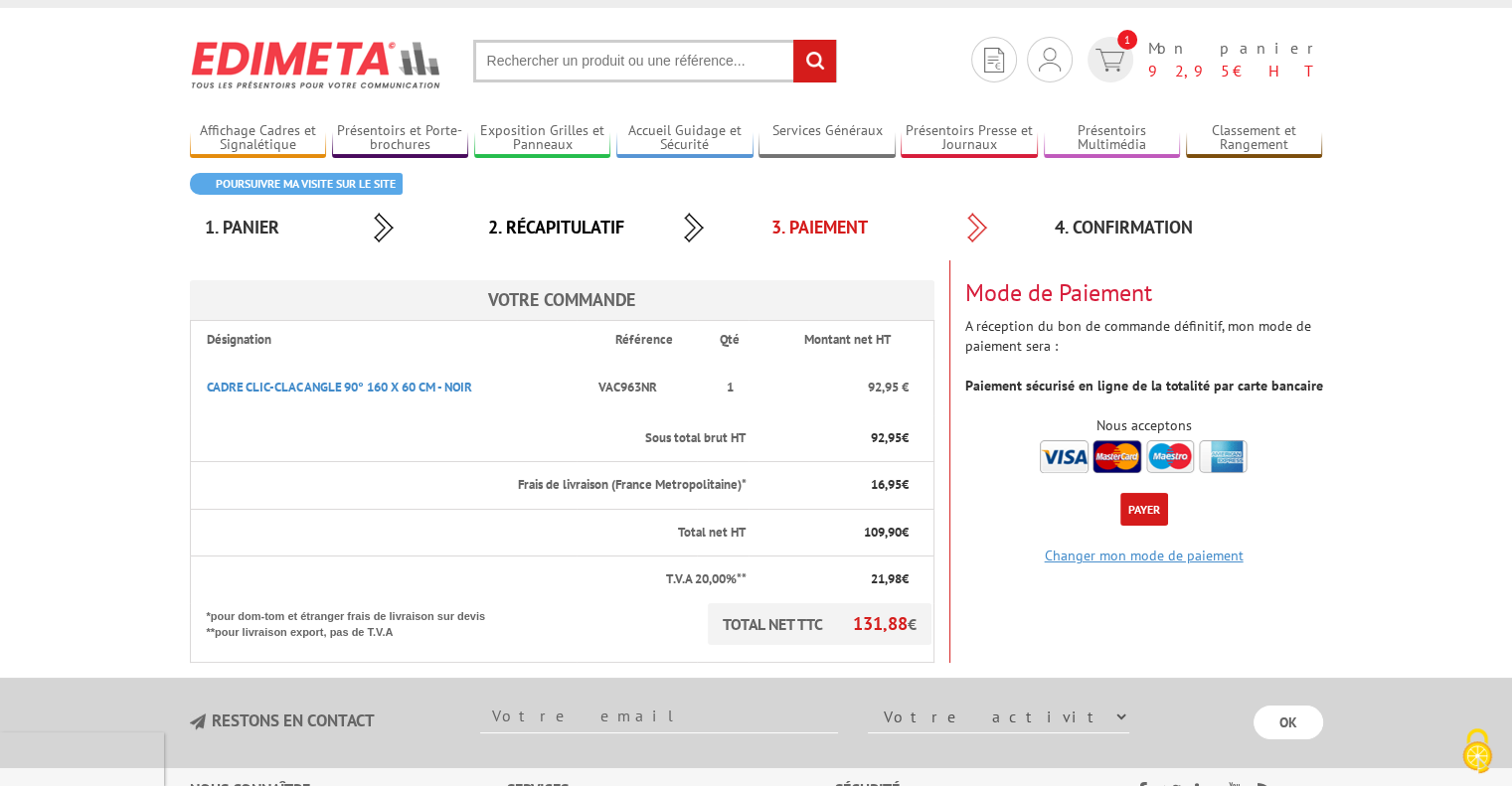 click on "Changer mon mode de paiement" at bounding box center [1144, 555] 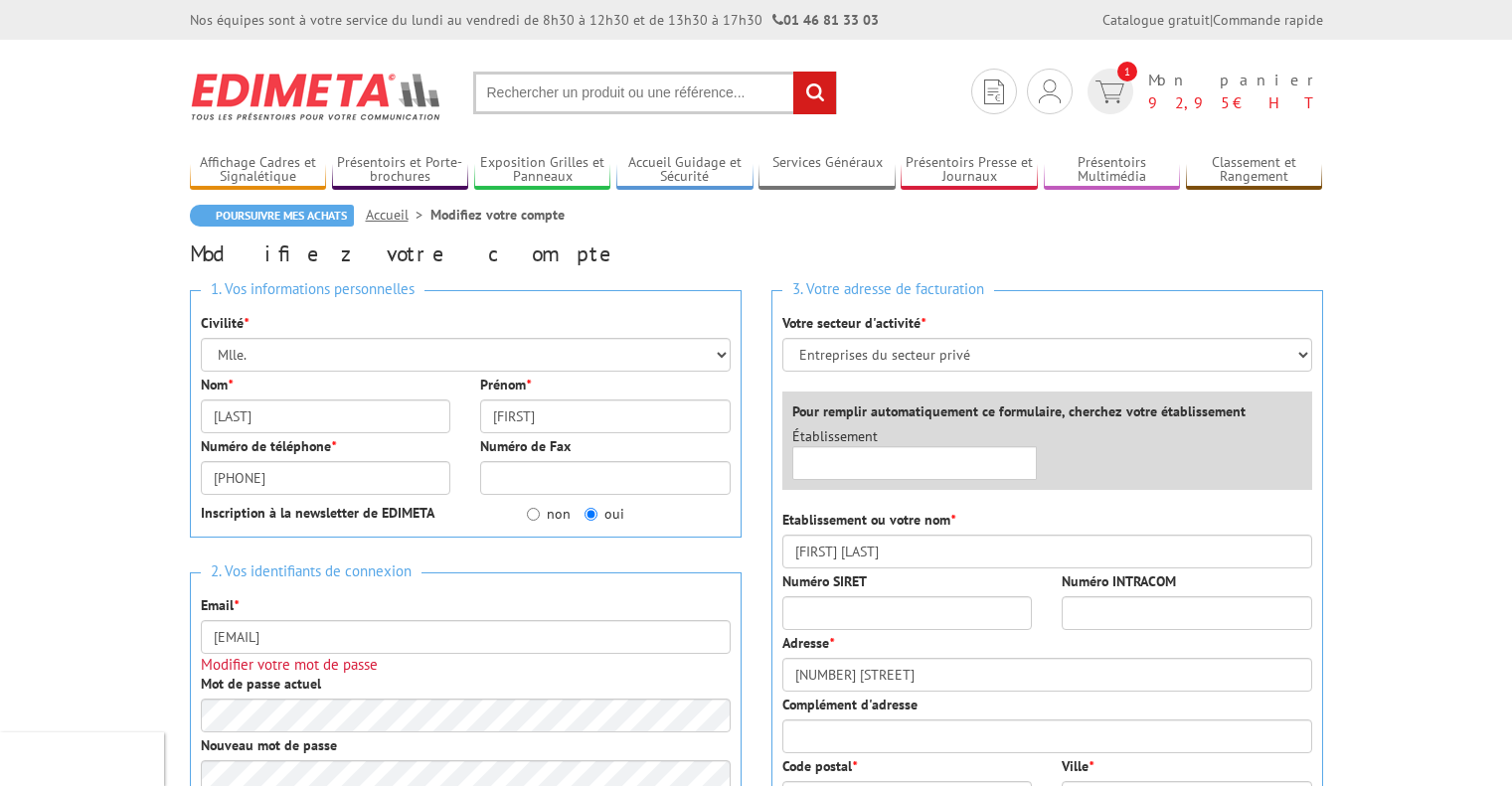 scroll, scrollTop: 0, scrollLeft: 0, axis: both 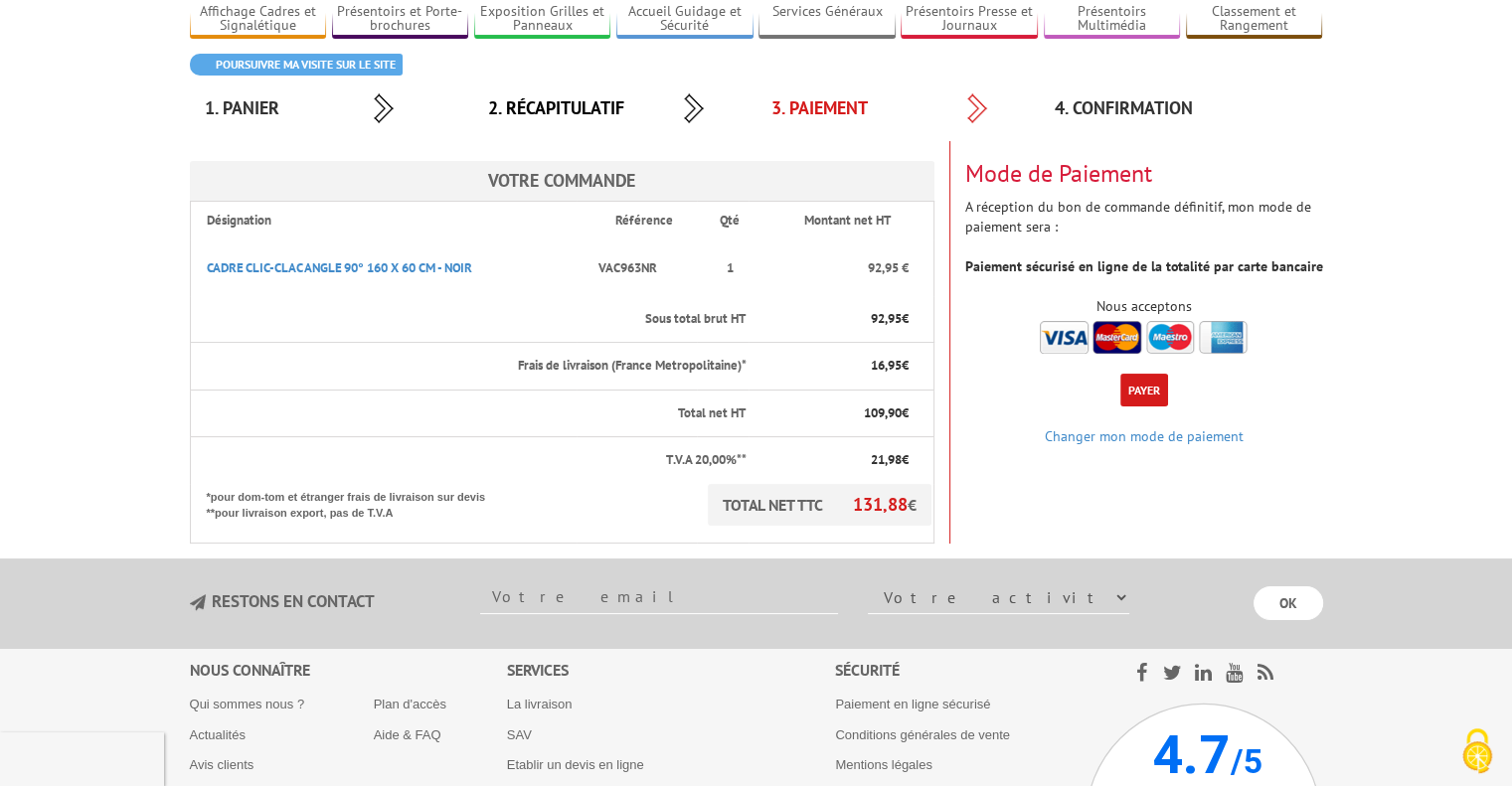 click on "Payer" at bounding box center (1144, 390) 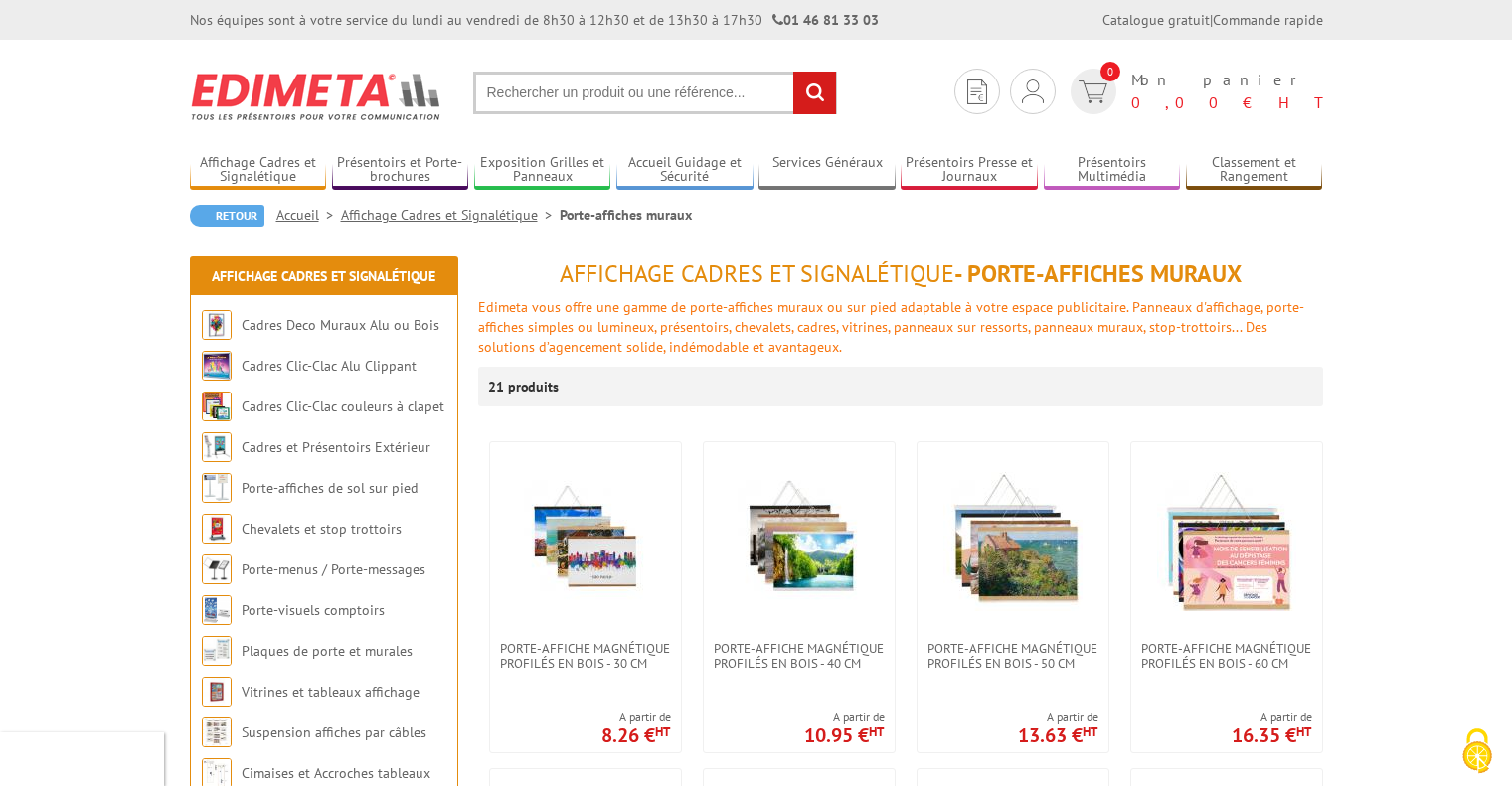 scroll, scrollTop: 0, scrollLeft: 0, axis: both 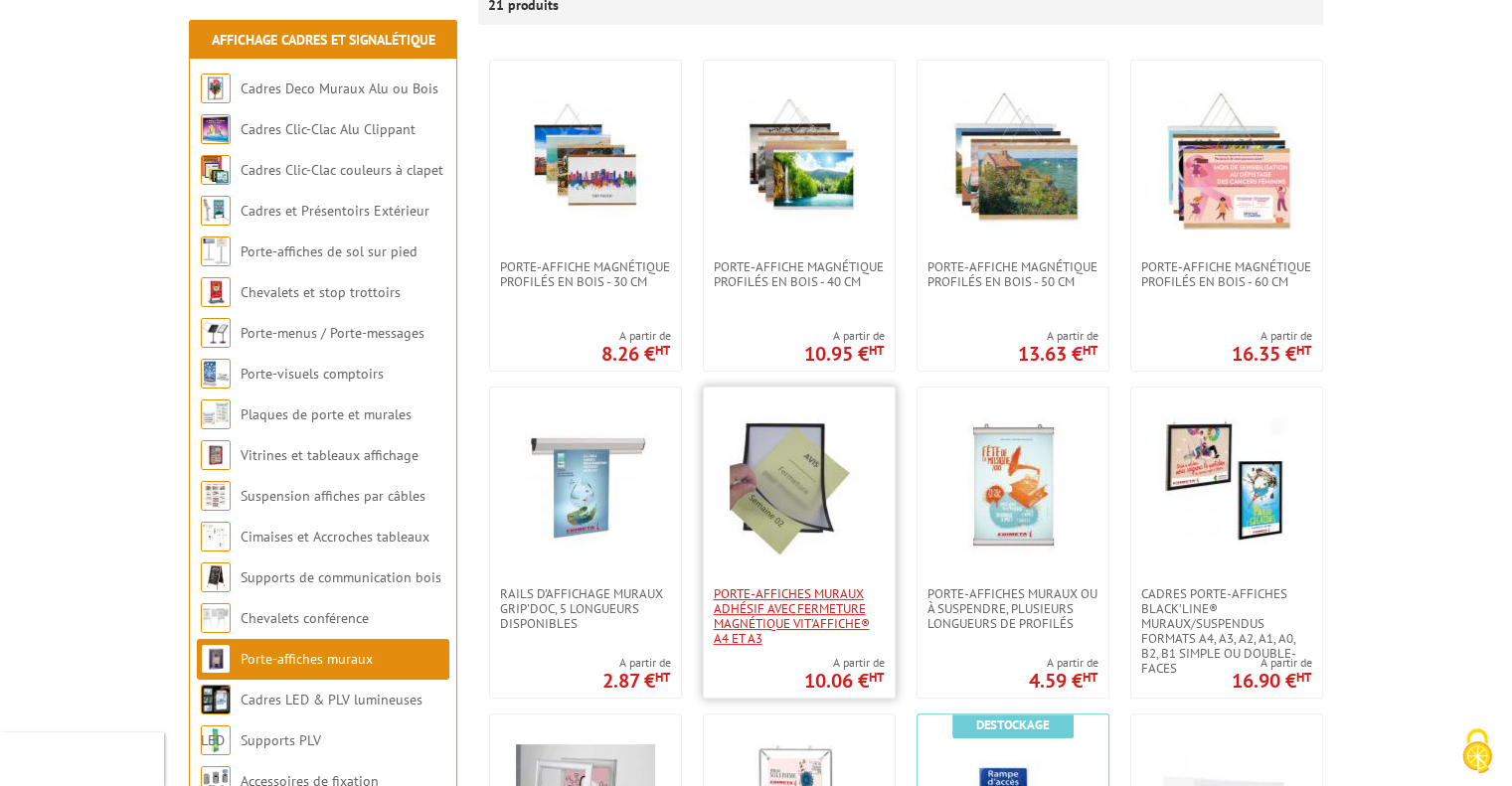 click on "Porte-affiches muraux adhésif avec fermeture magnétique VIT’AFFICHE® A4 et A3" at bounding box center [799, 616] 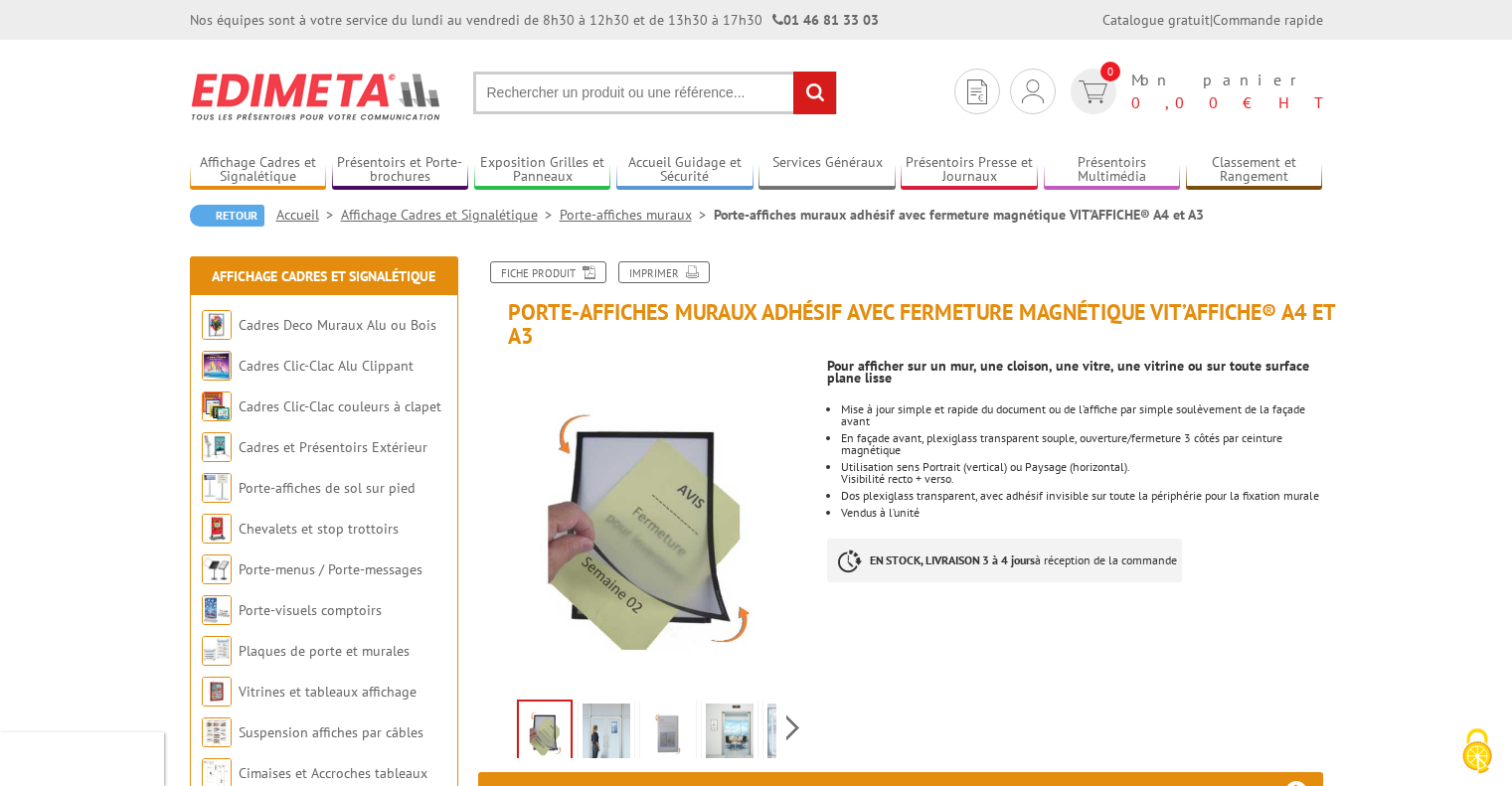 scroll, scrollTop: 0, scrollLeft: 0, axis: both 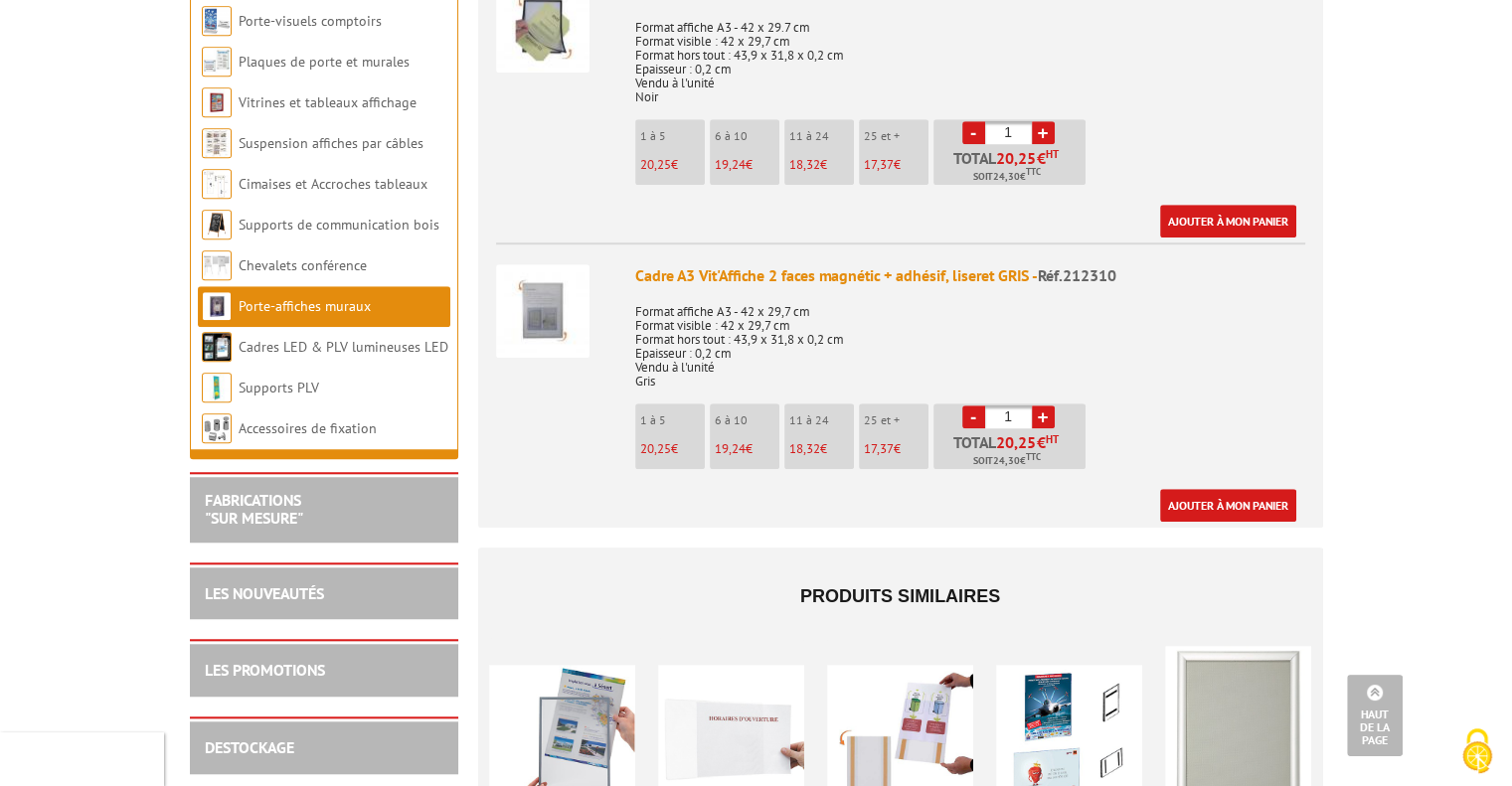 click on "Porte-affiches muraux" at bounding box center [324, 306] 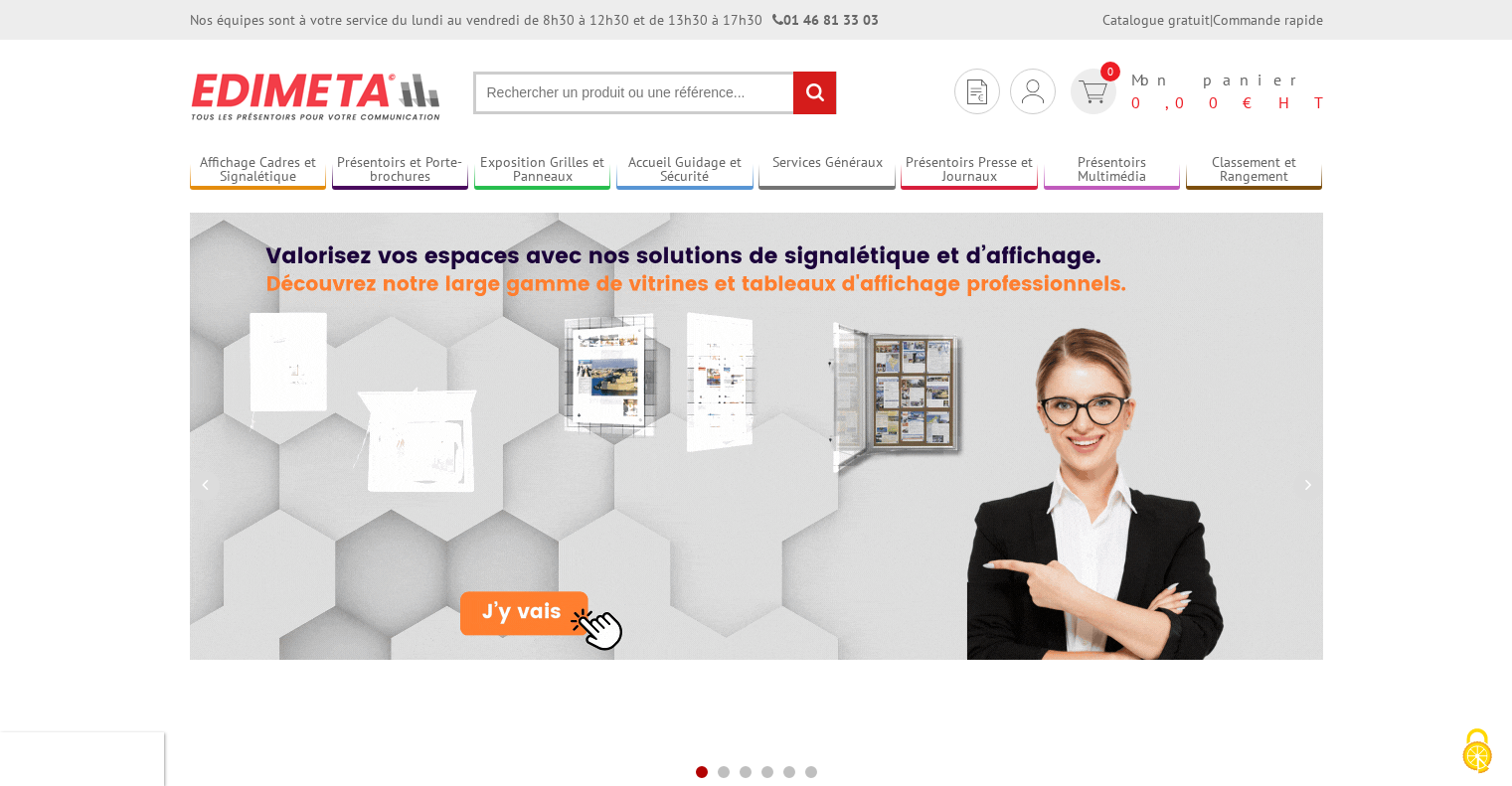 scroll, scrollTop: 0, scrollLeft: 0, axis: both 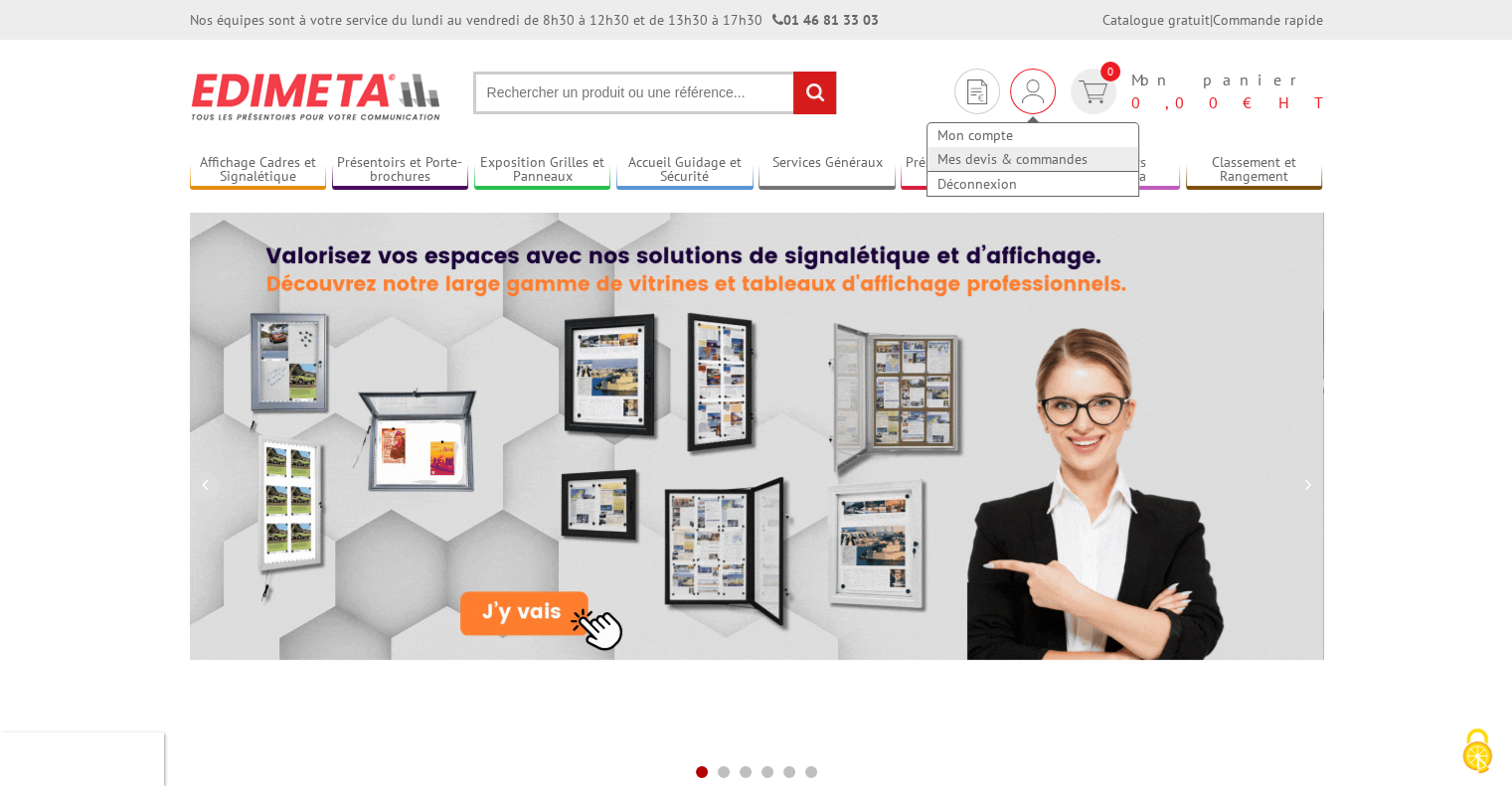 click on "Mes devis & commandes" at bounding box center [1033, 159] 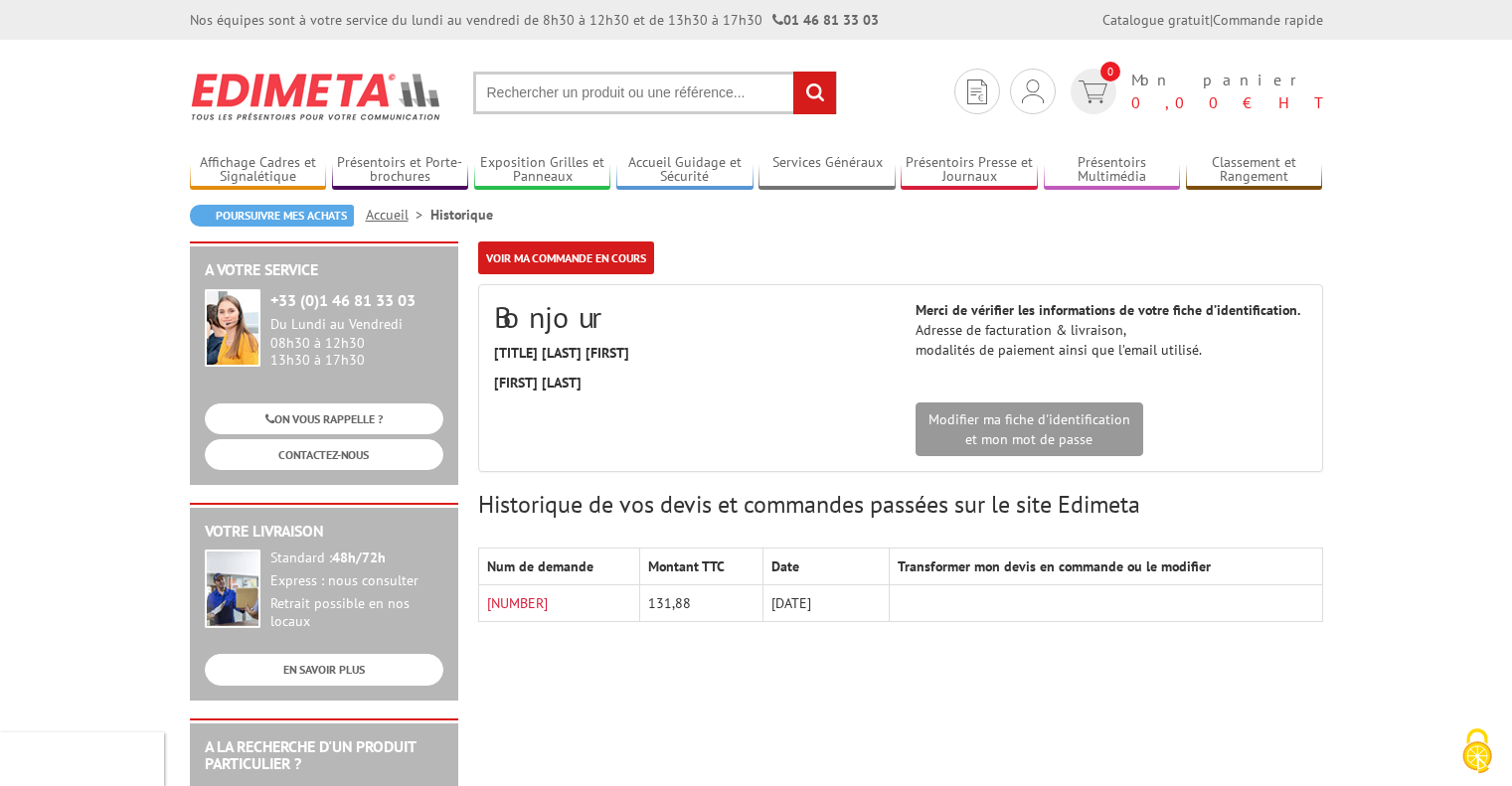 scroll, scrollTop: 0, scrollLeft: 0, axis: both 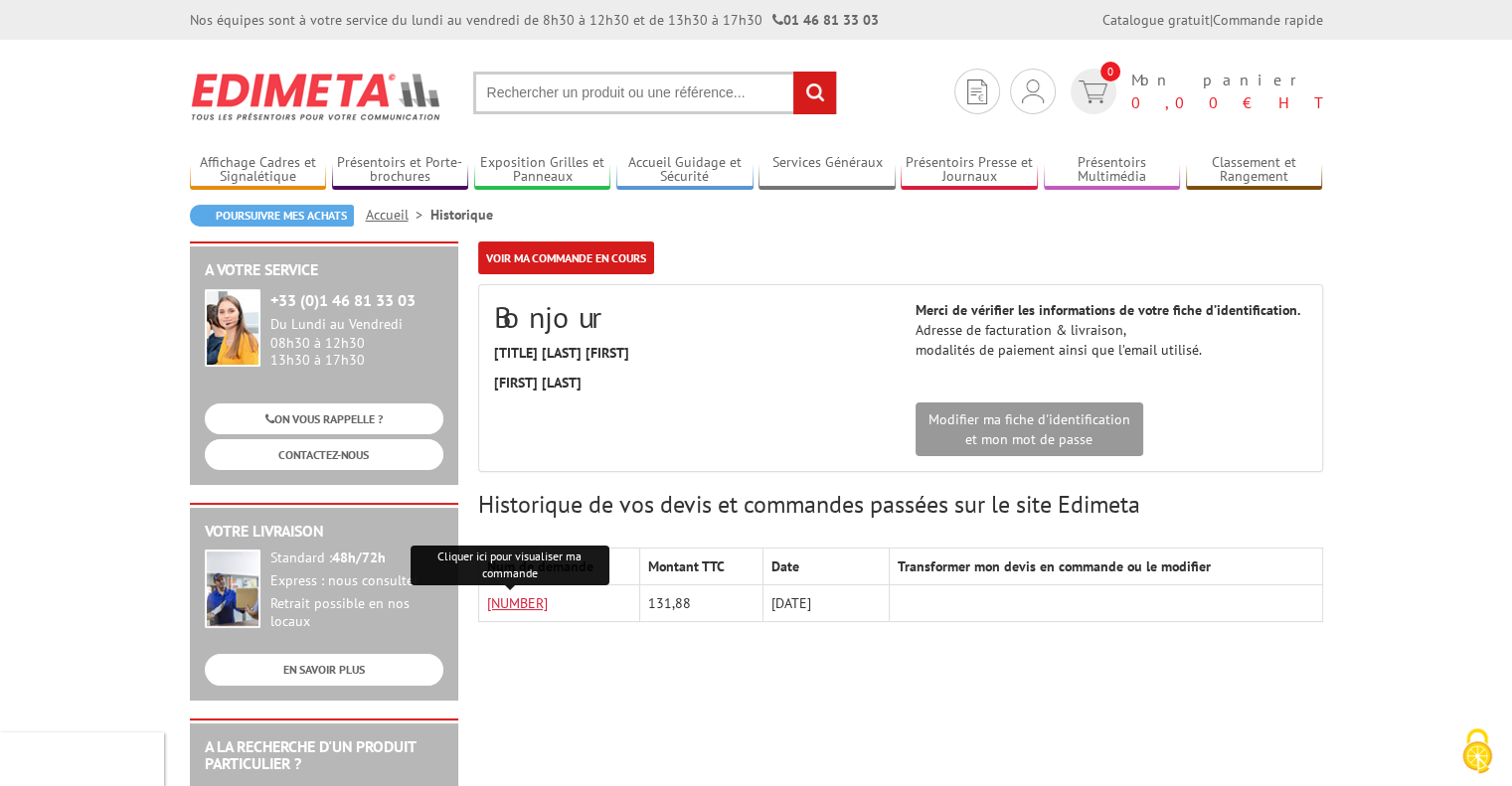 click on "[NUMBER]" at bounding box center [517, 603] 